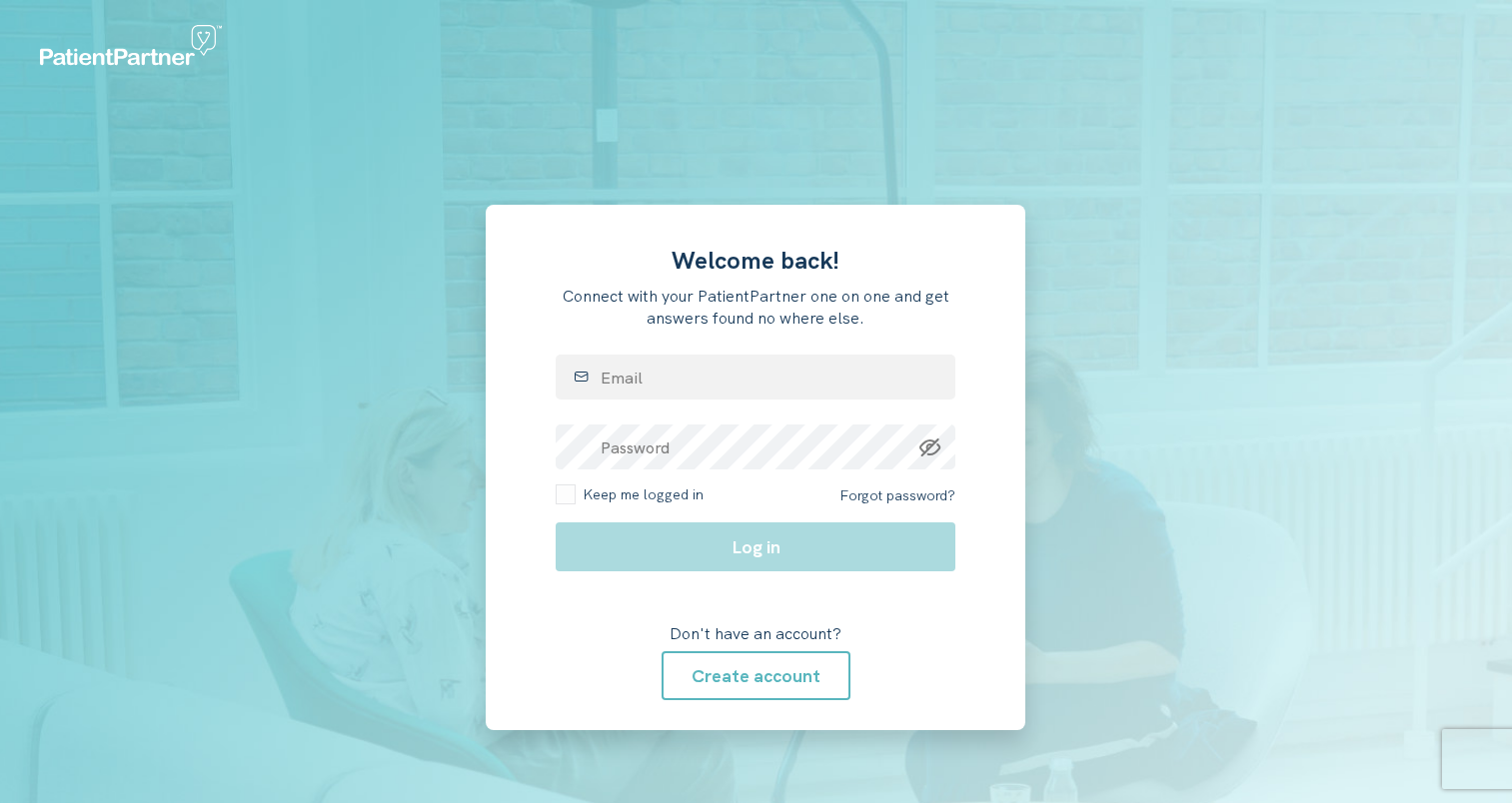 scroll, scrollTop: 0, scrollLeft: 0, axis: both 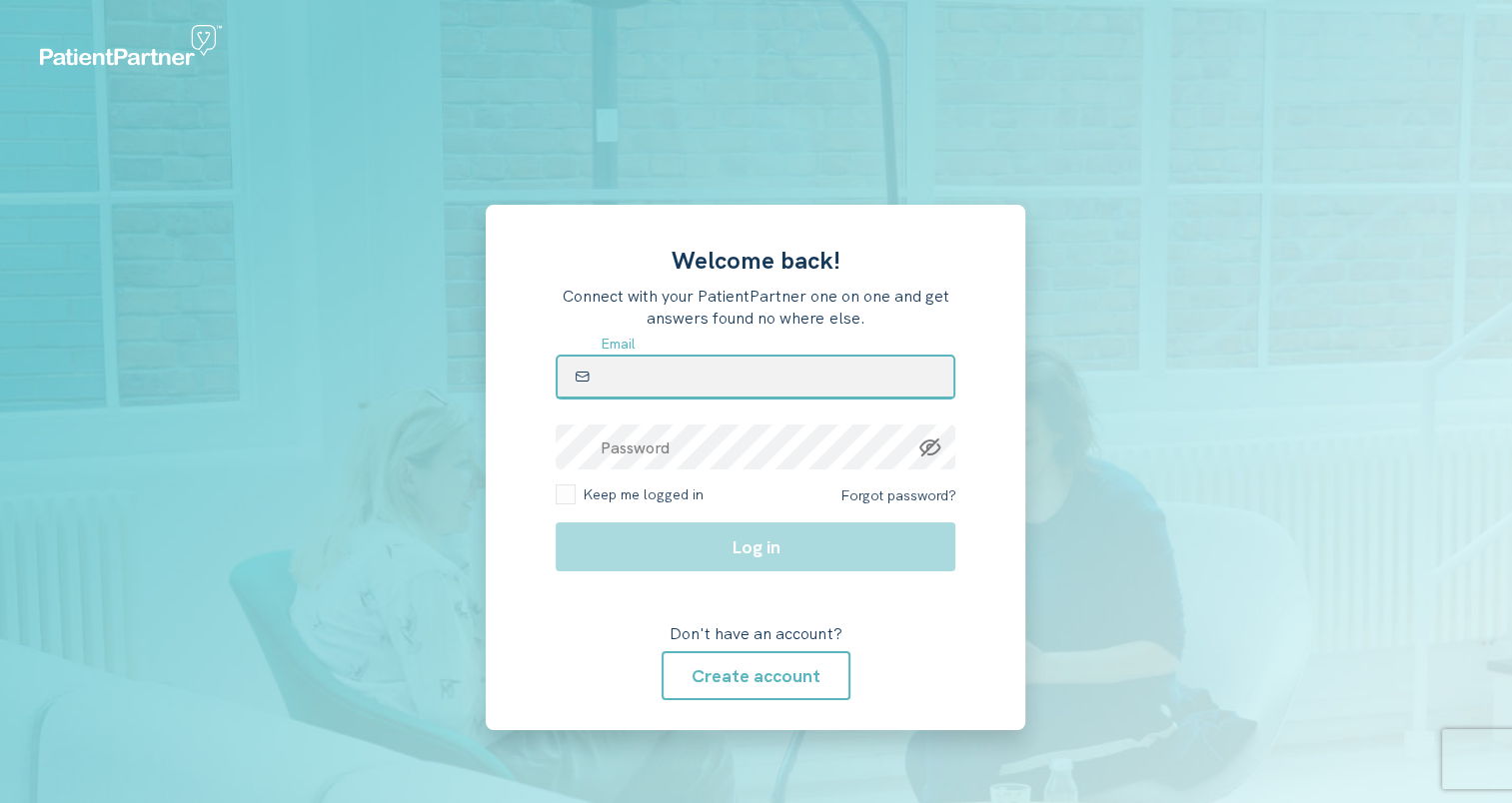 click at bounding box center [756, 377] 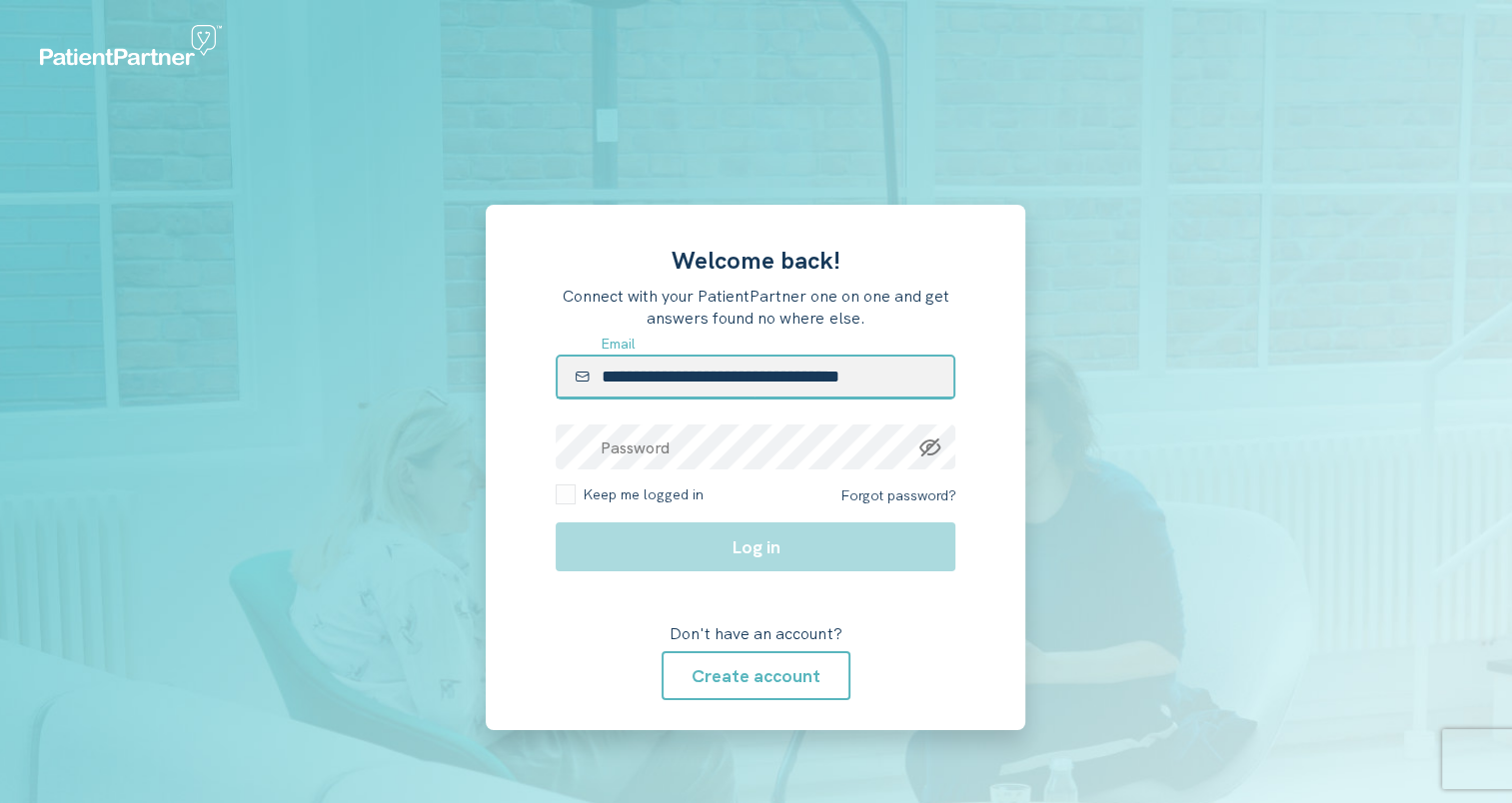 type on "**********" 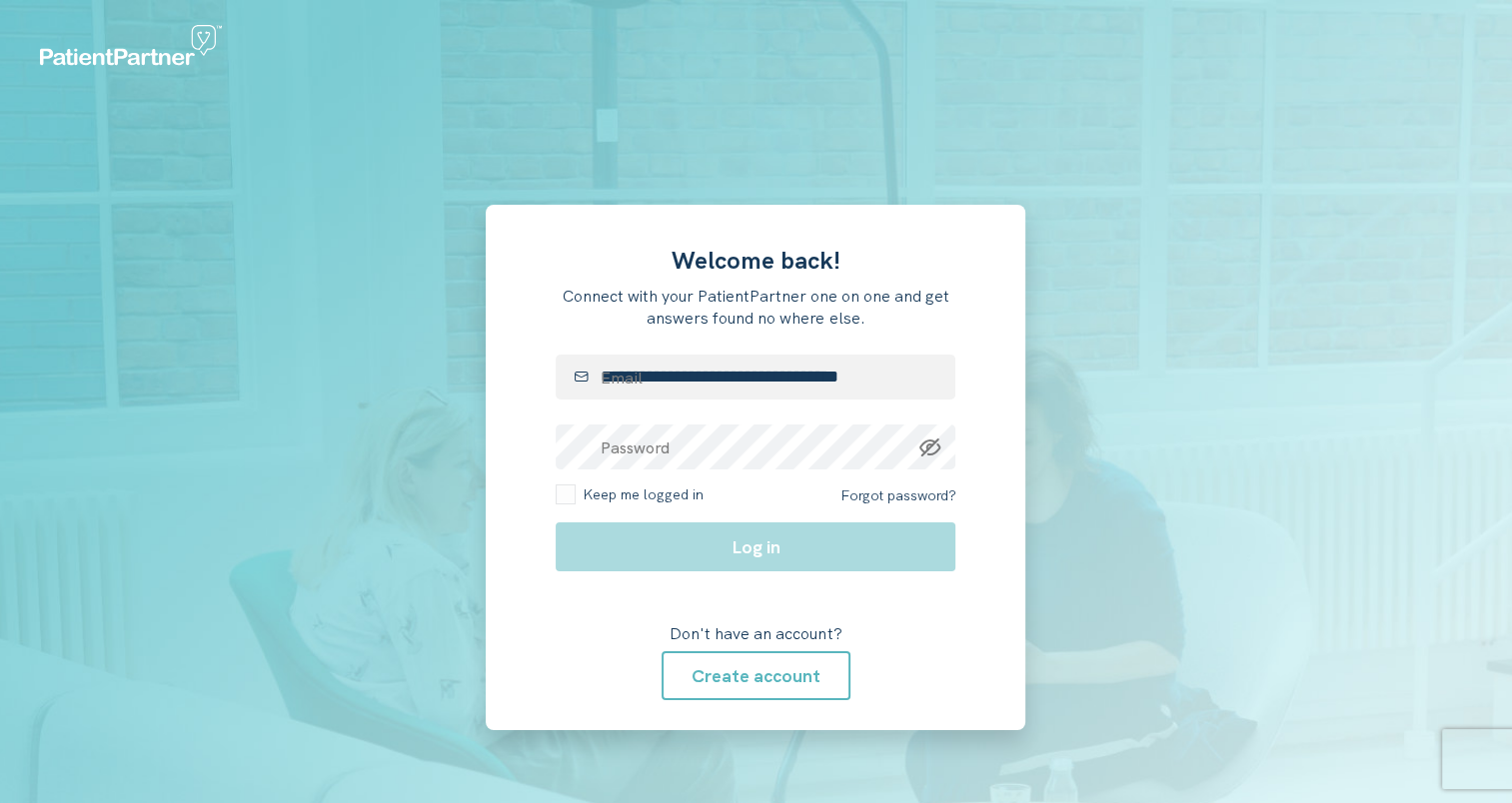 drag, startPoint x: 340, startPoint y: 390, endPoint x: 443, endPoint y: 407, distance: 104.39349 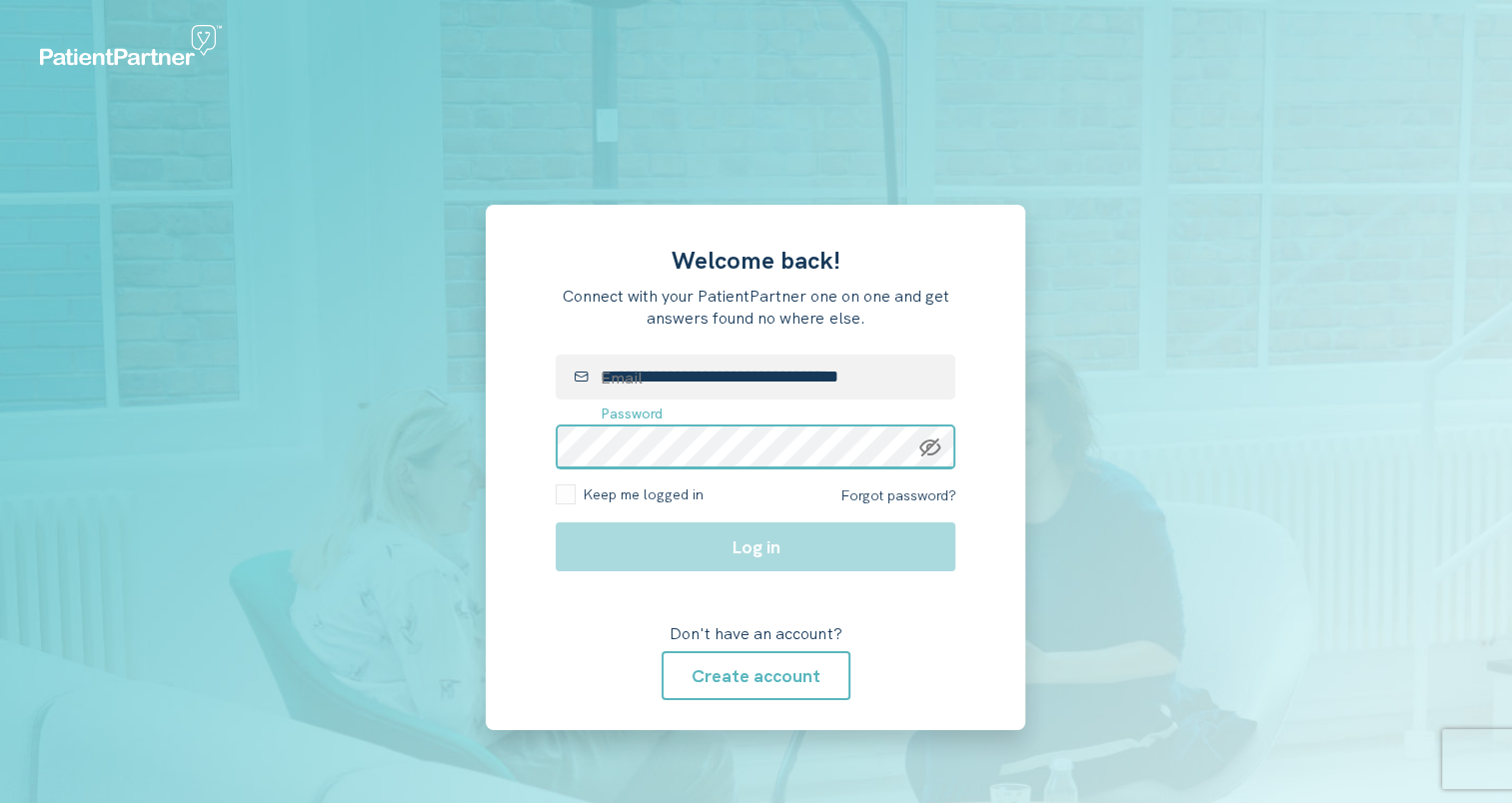click on "Password" at bounding box center [756, 446] 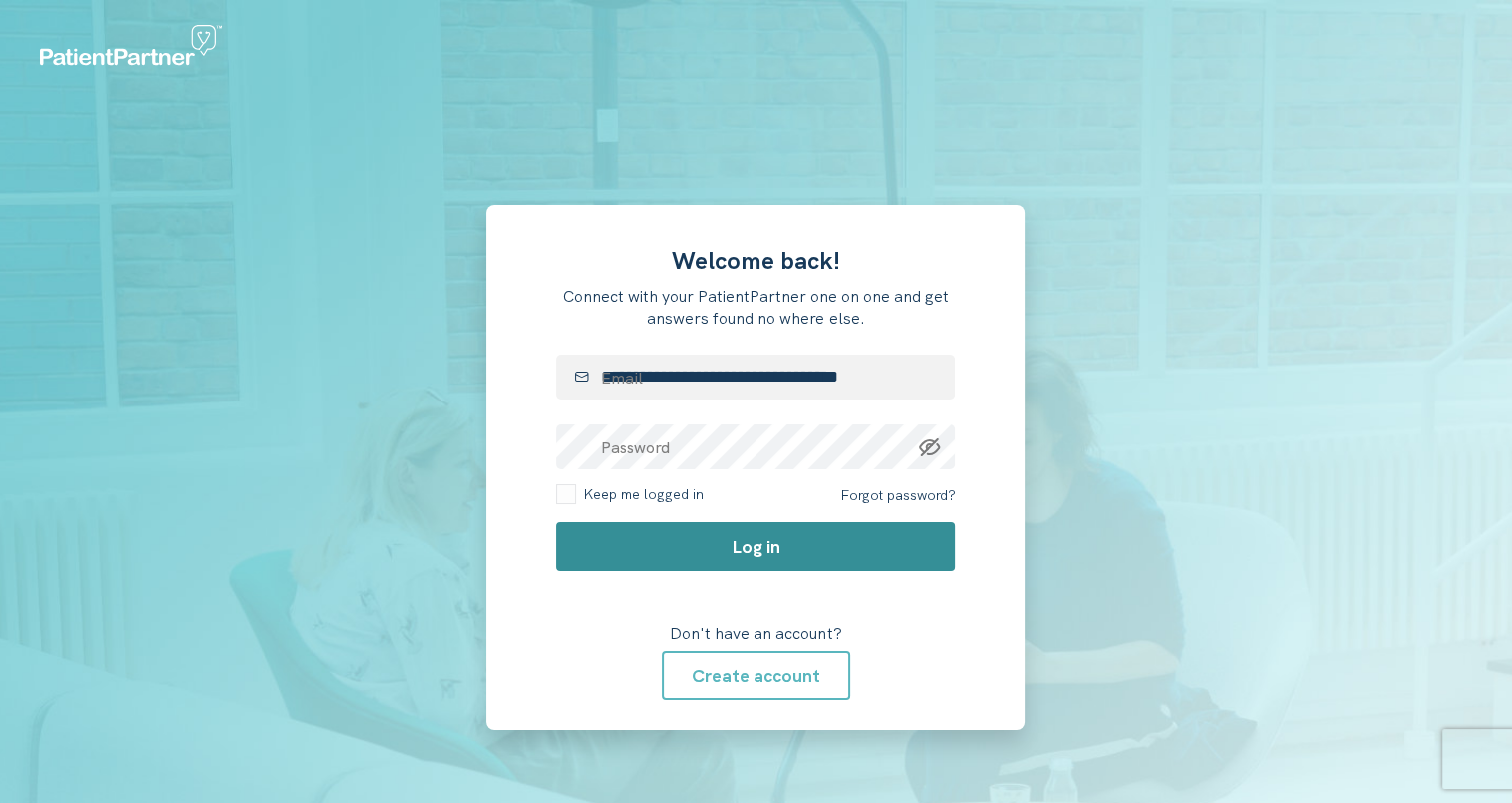 click on "Log in" 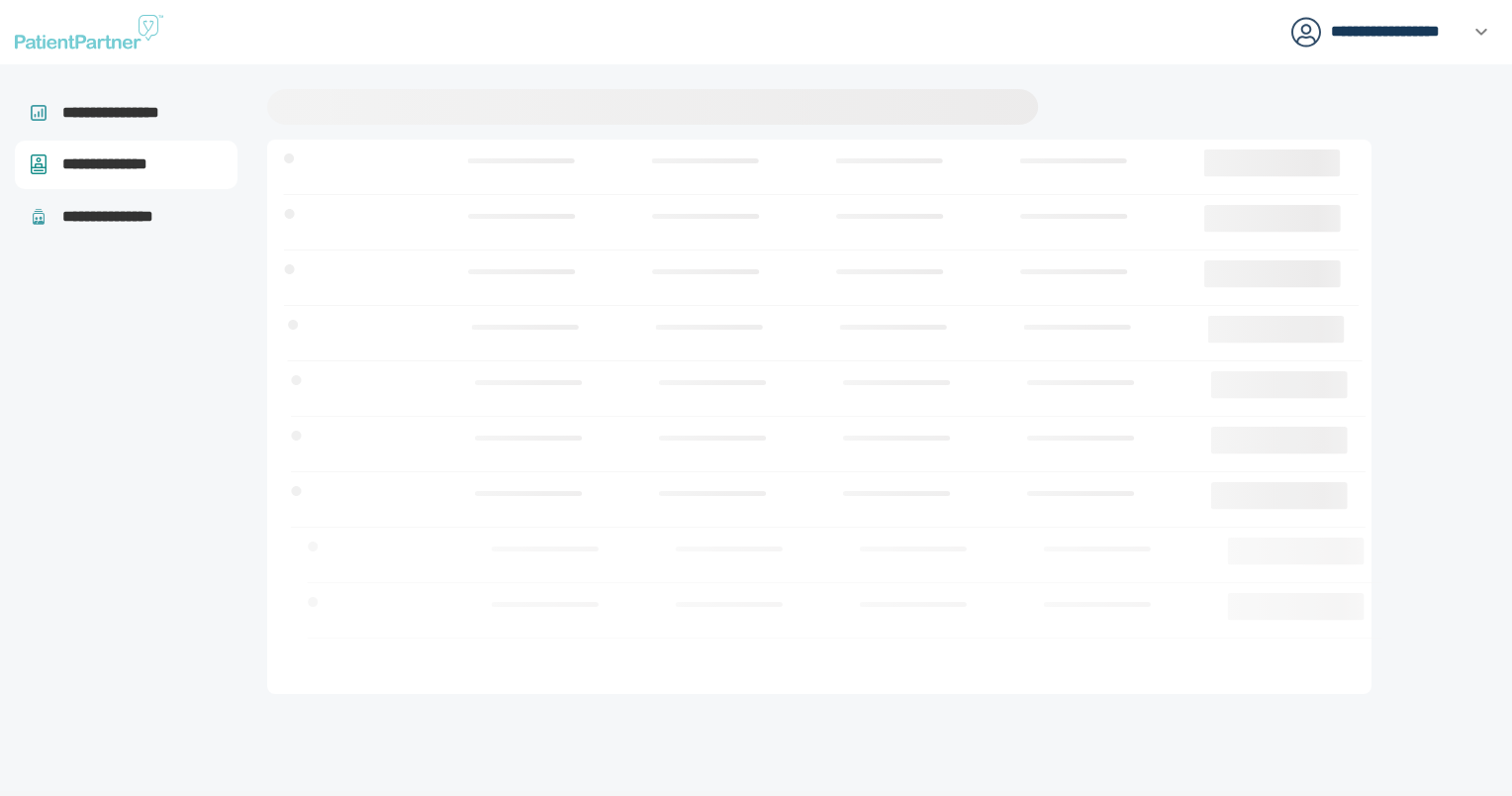 scroll, scrollTop: 0, scrollLeft: 0, axis: both 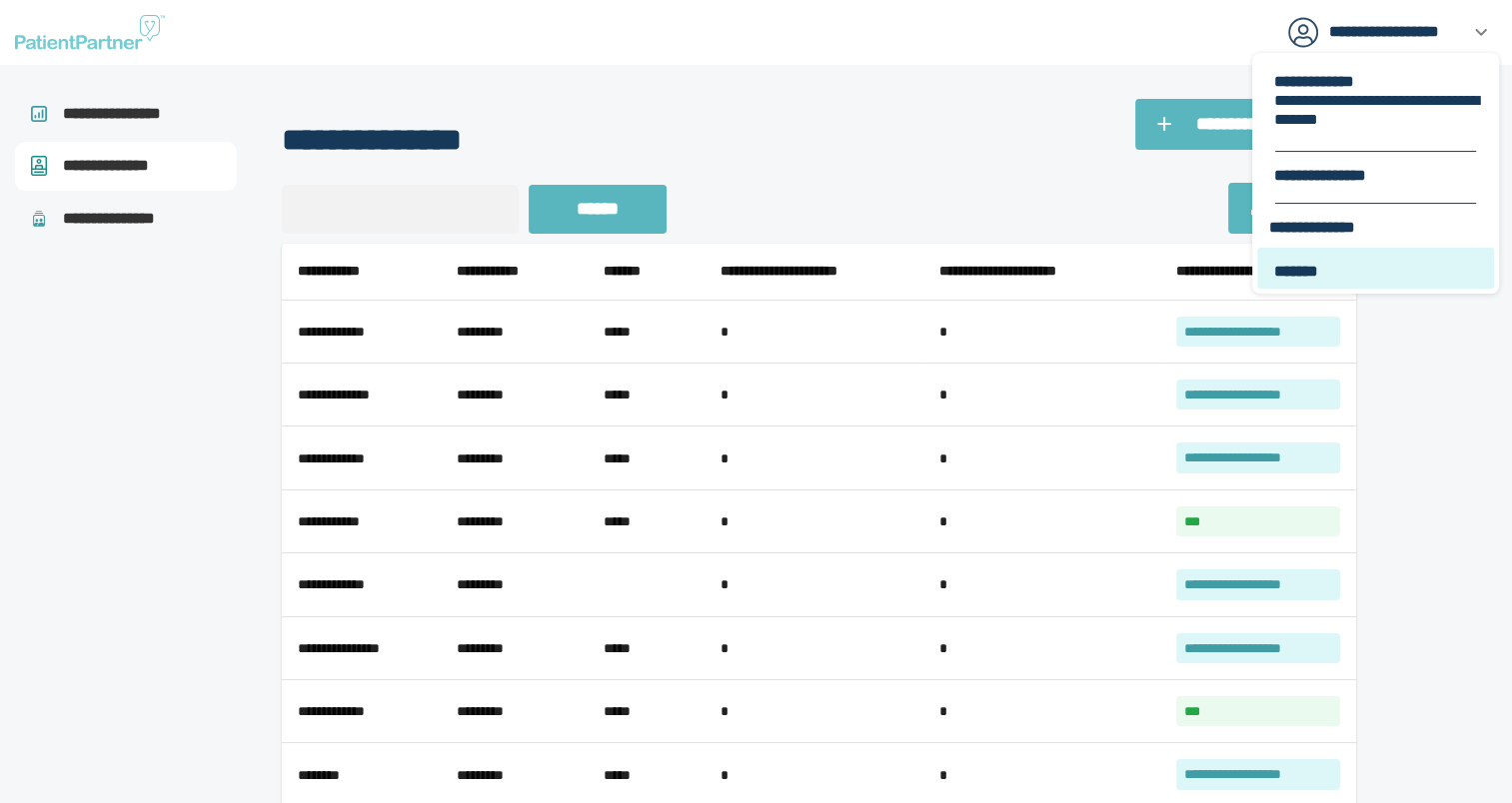 click on "*******" at bounding box center [1377, 271] 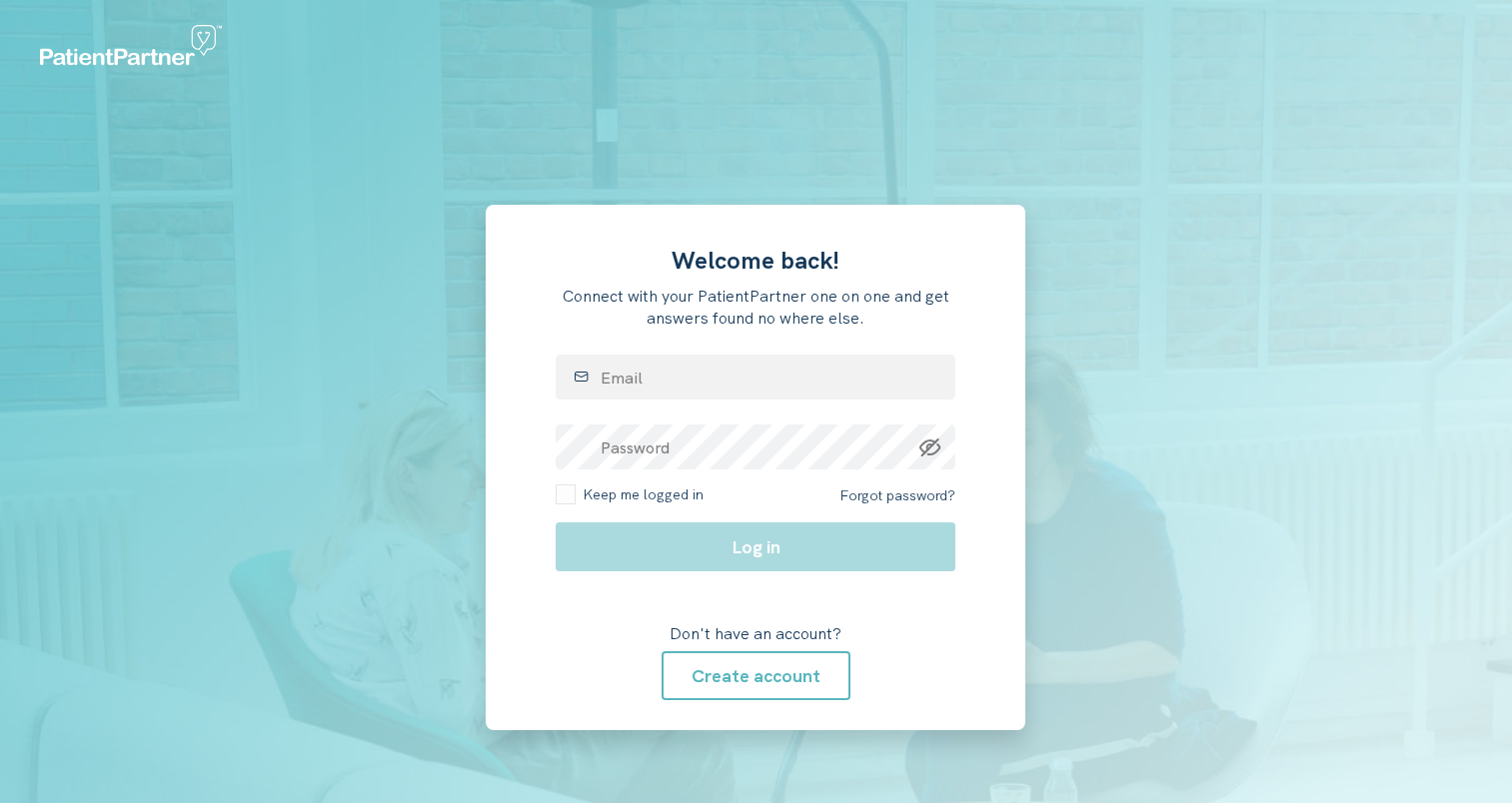 scroll, scrollTop: 0, scrollLeft: 0, axis: both 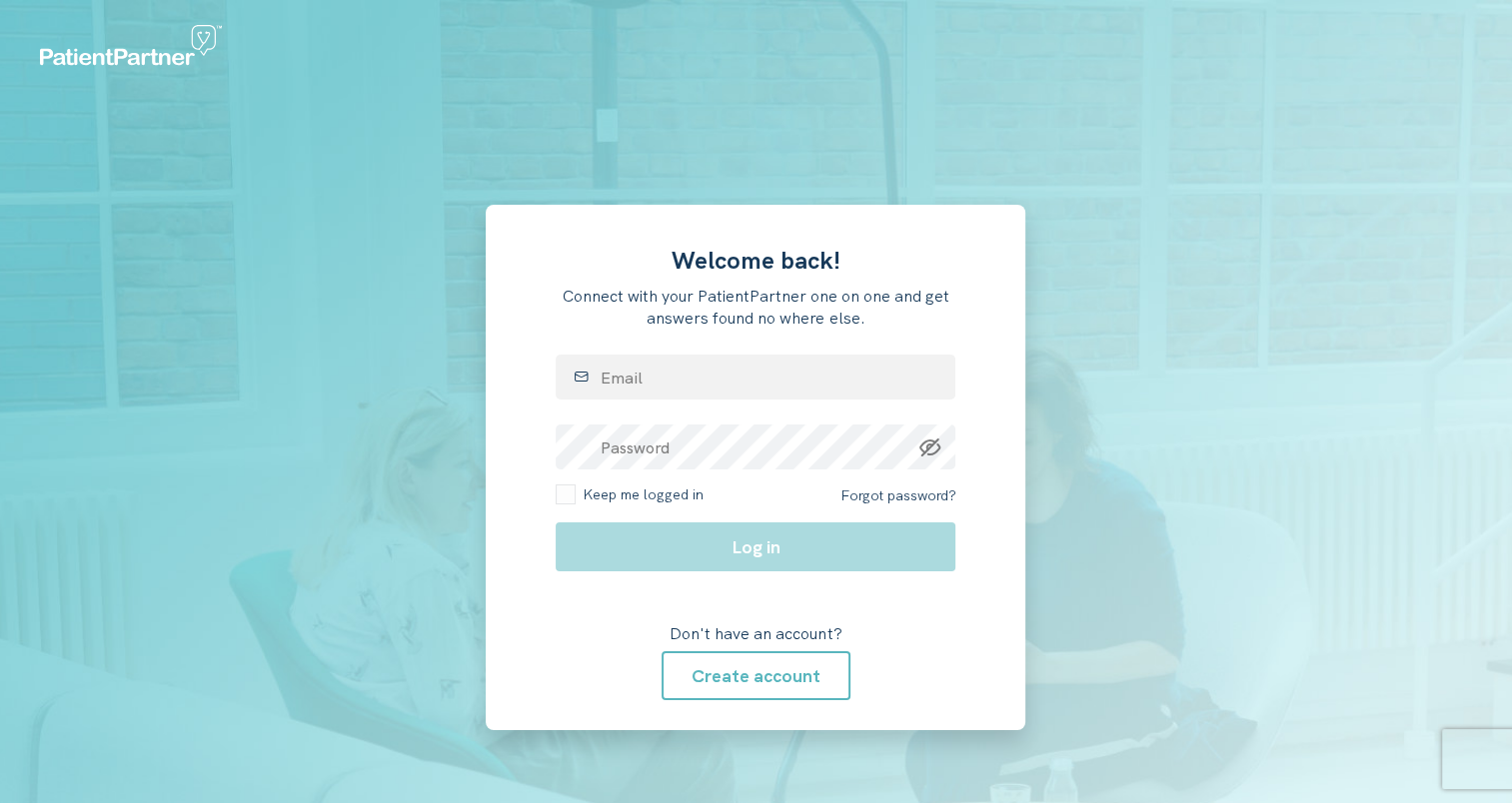 click on "Welcome back! Connect with your PatientPartner one on one and get answers found no where else. Email Password Keep me logged in Forgot password? Log in Don't have an account? Create account" at bounding box center (756, 467) 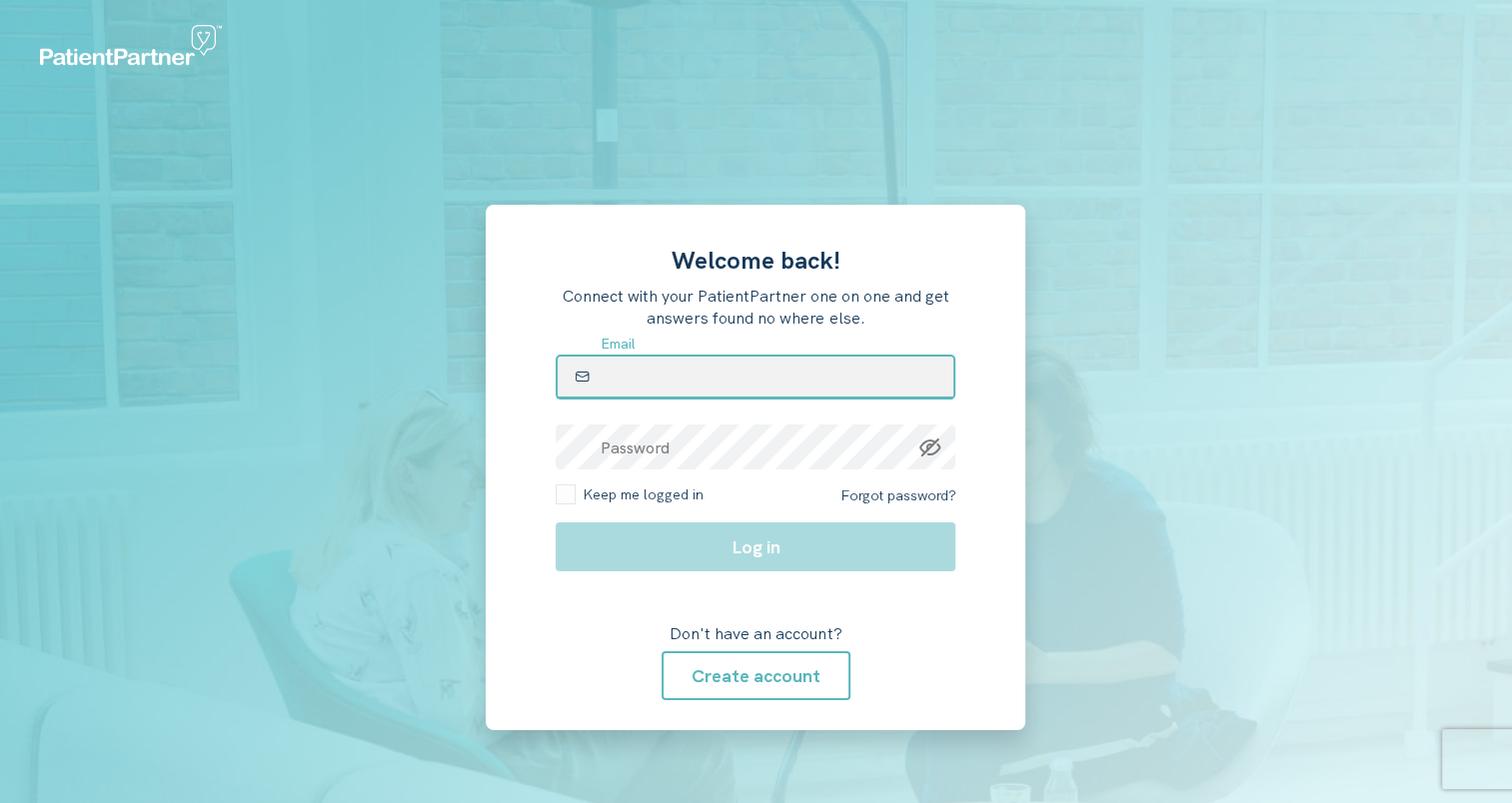 click at bounding box center (756, 377) 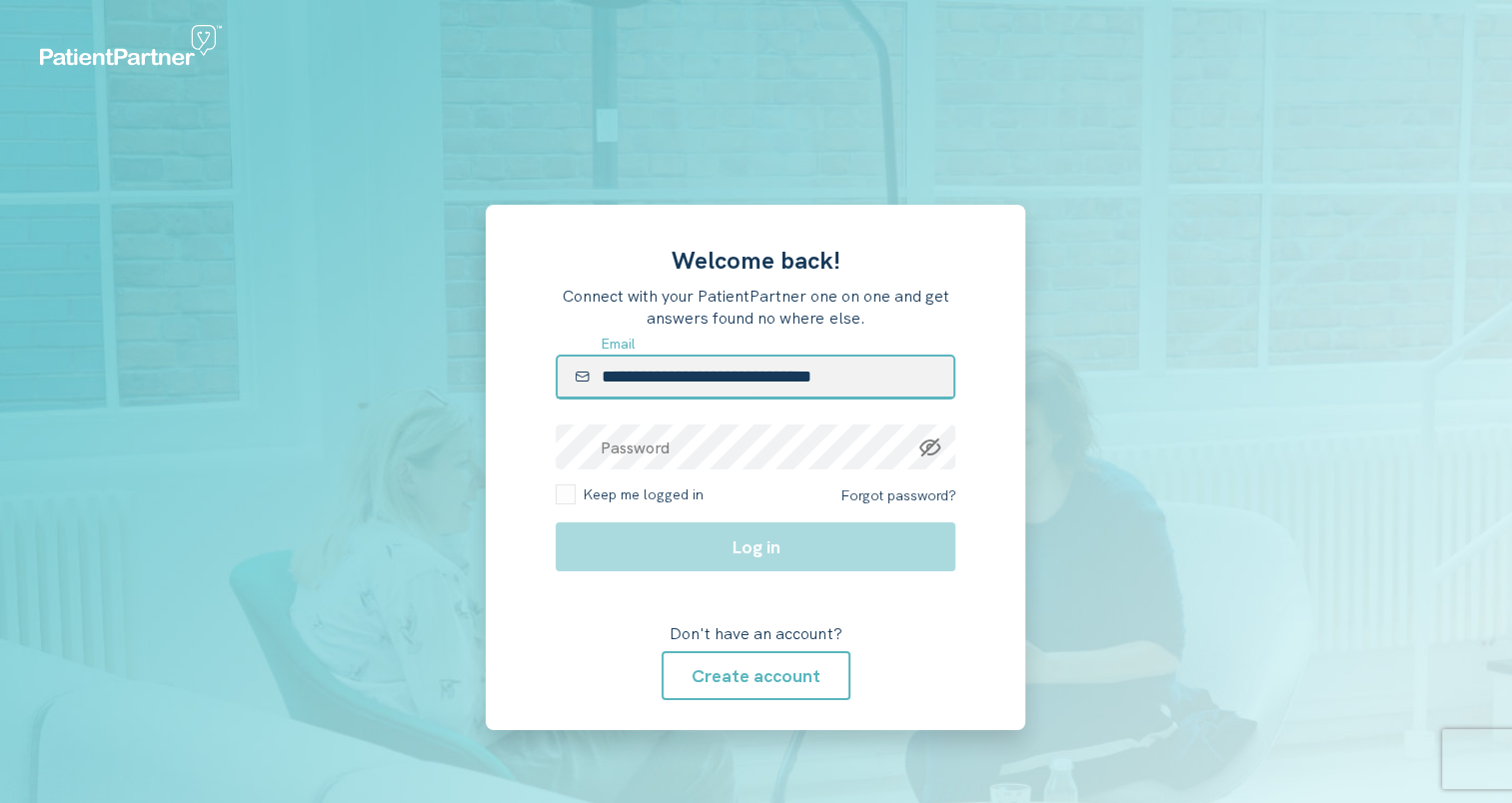 type on "**********" 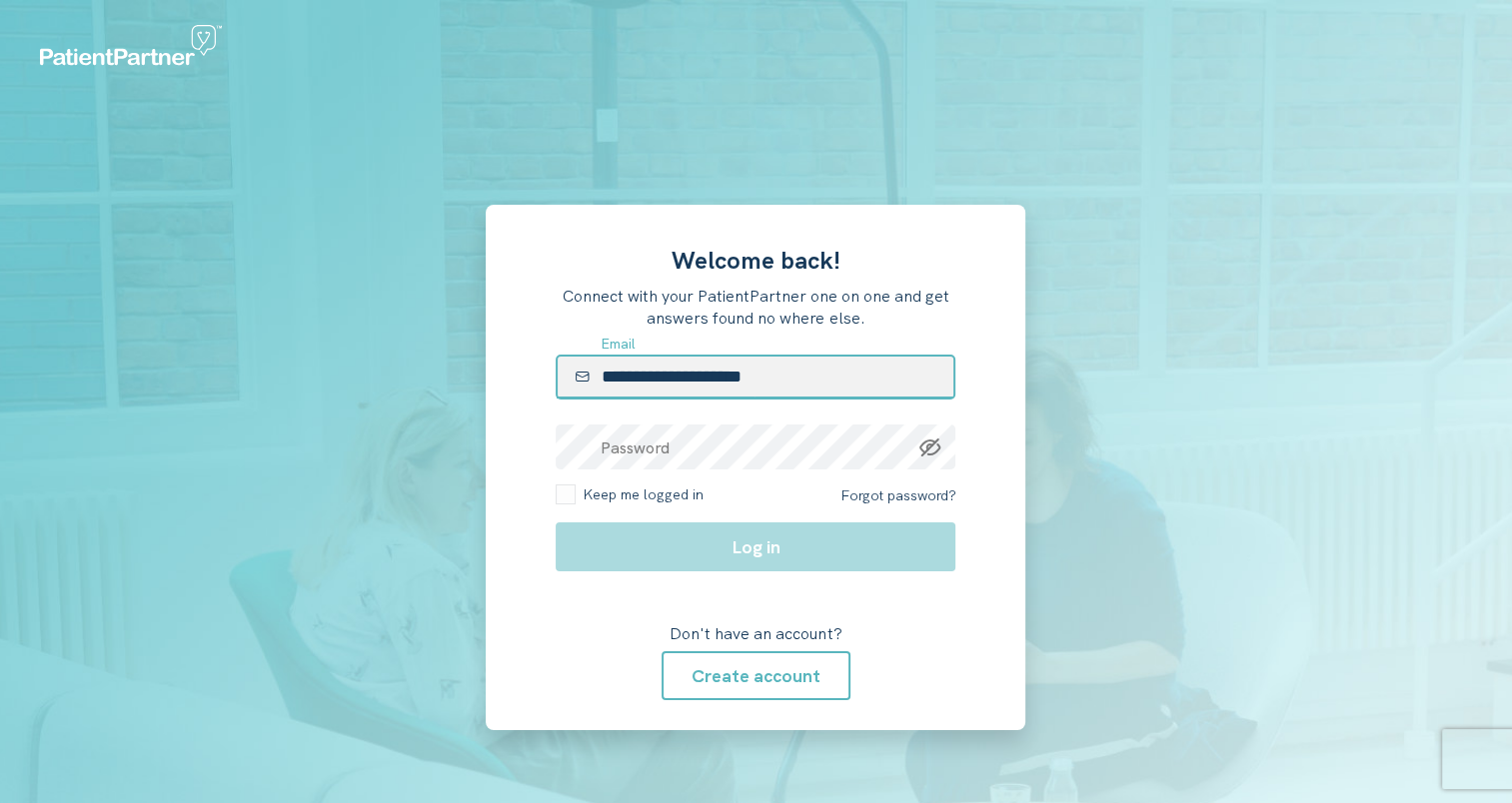 click on "**********" at bounding box center (756, 377) 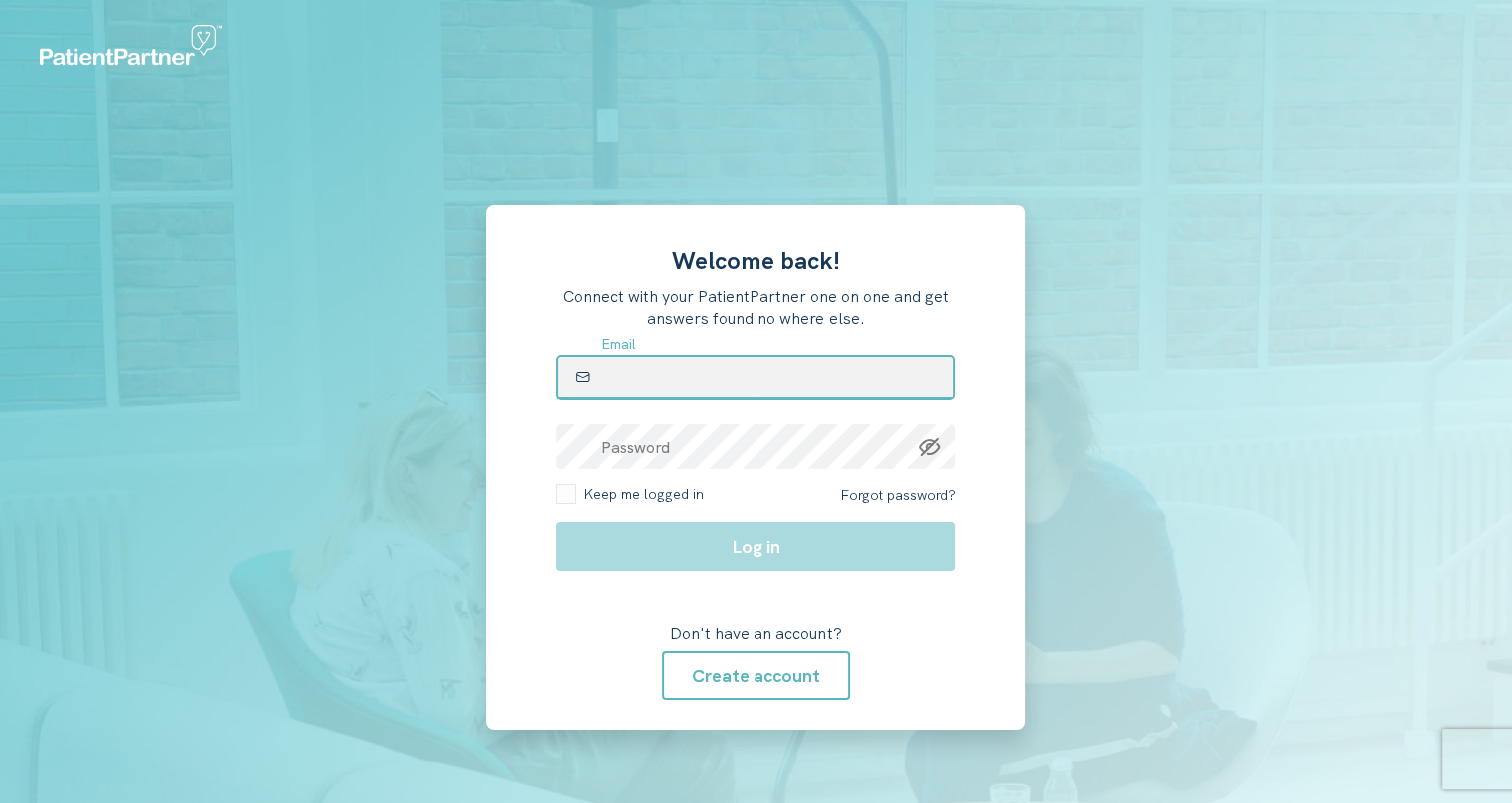 click at bounding box center (756, 377) 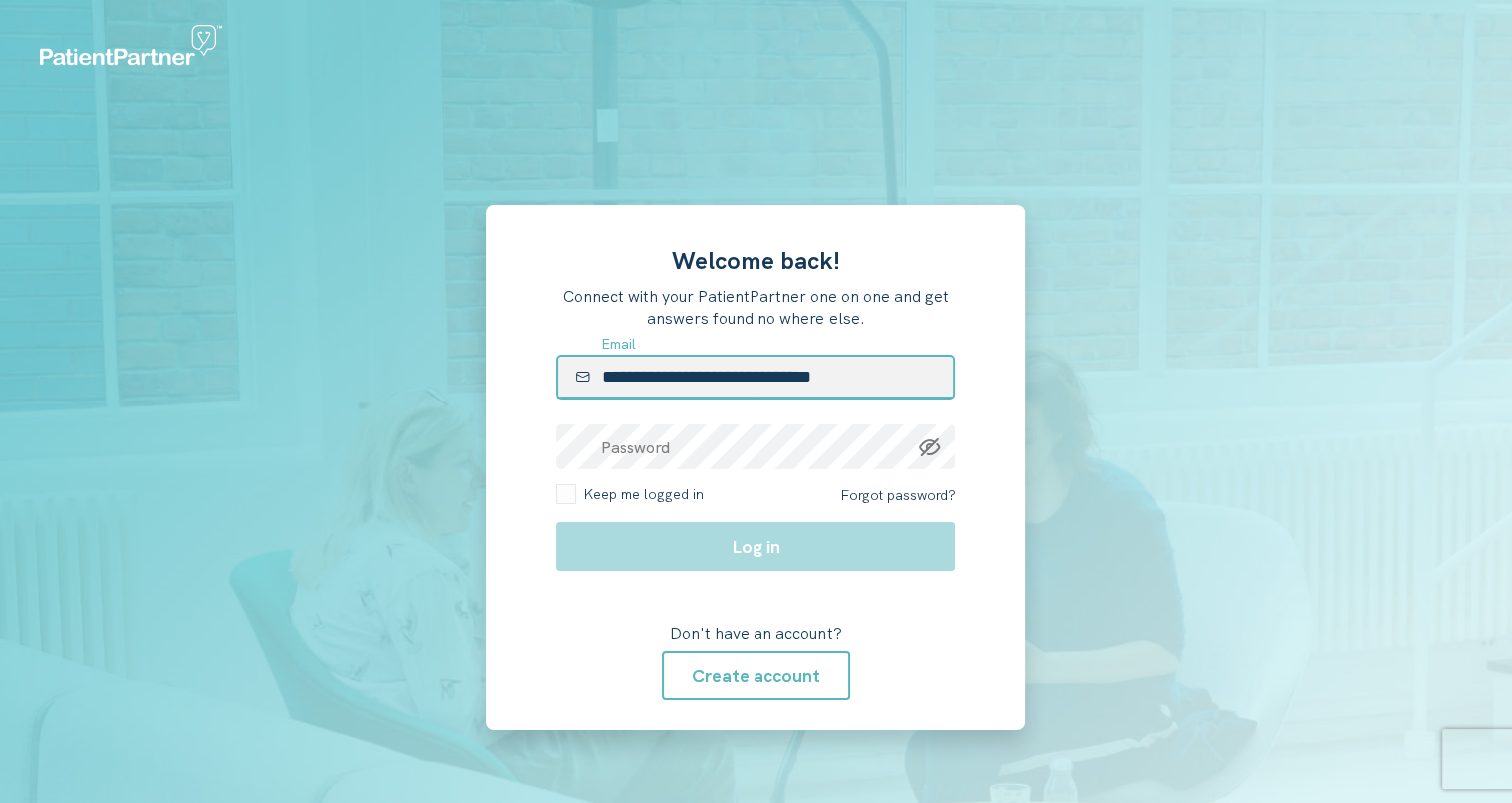 type on "**********" 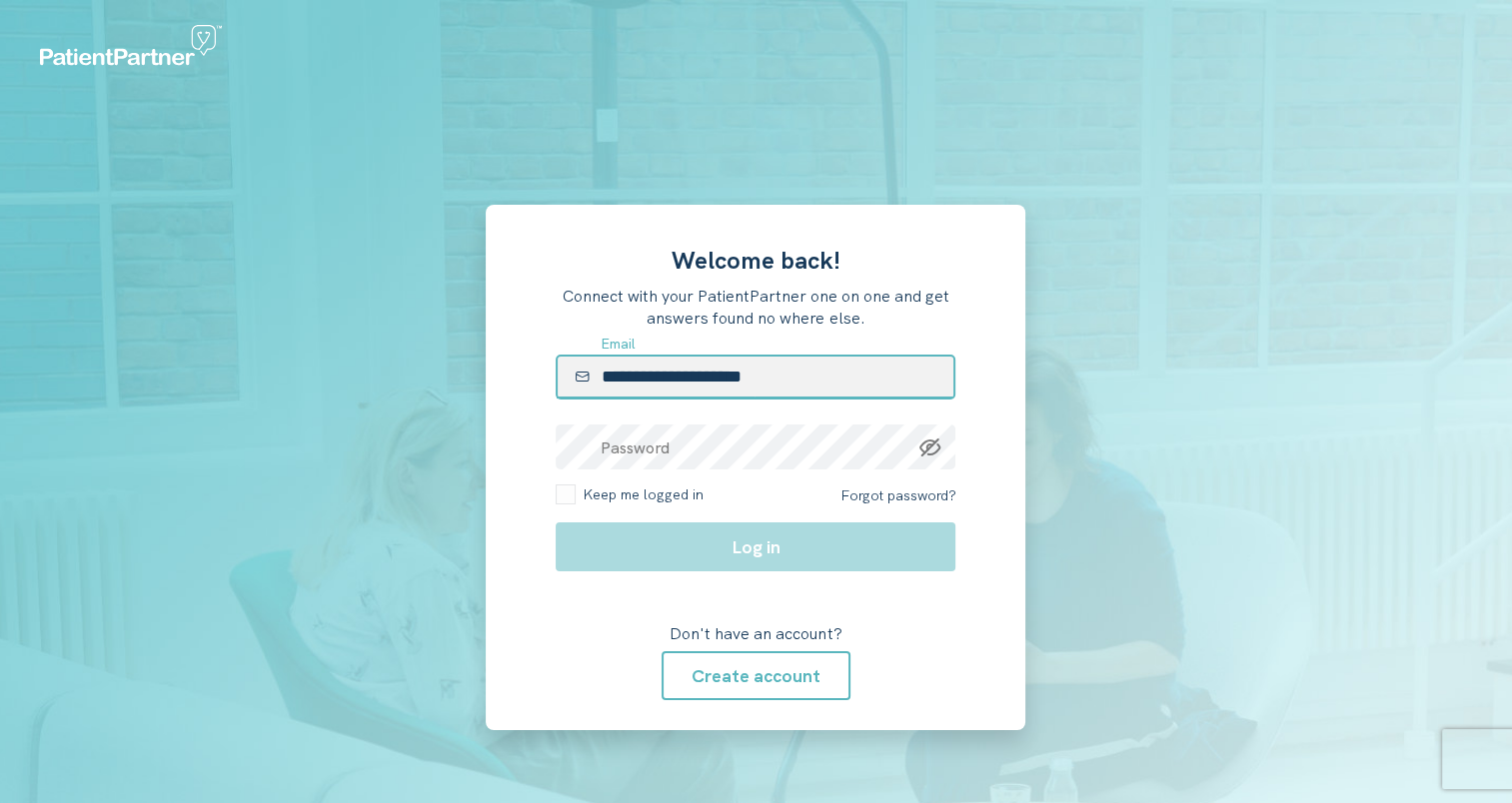 click on "**********" at bounding box center [756, 377] 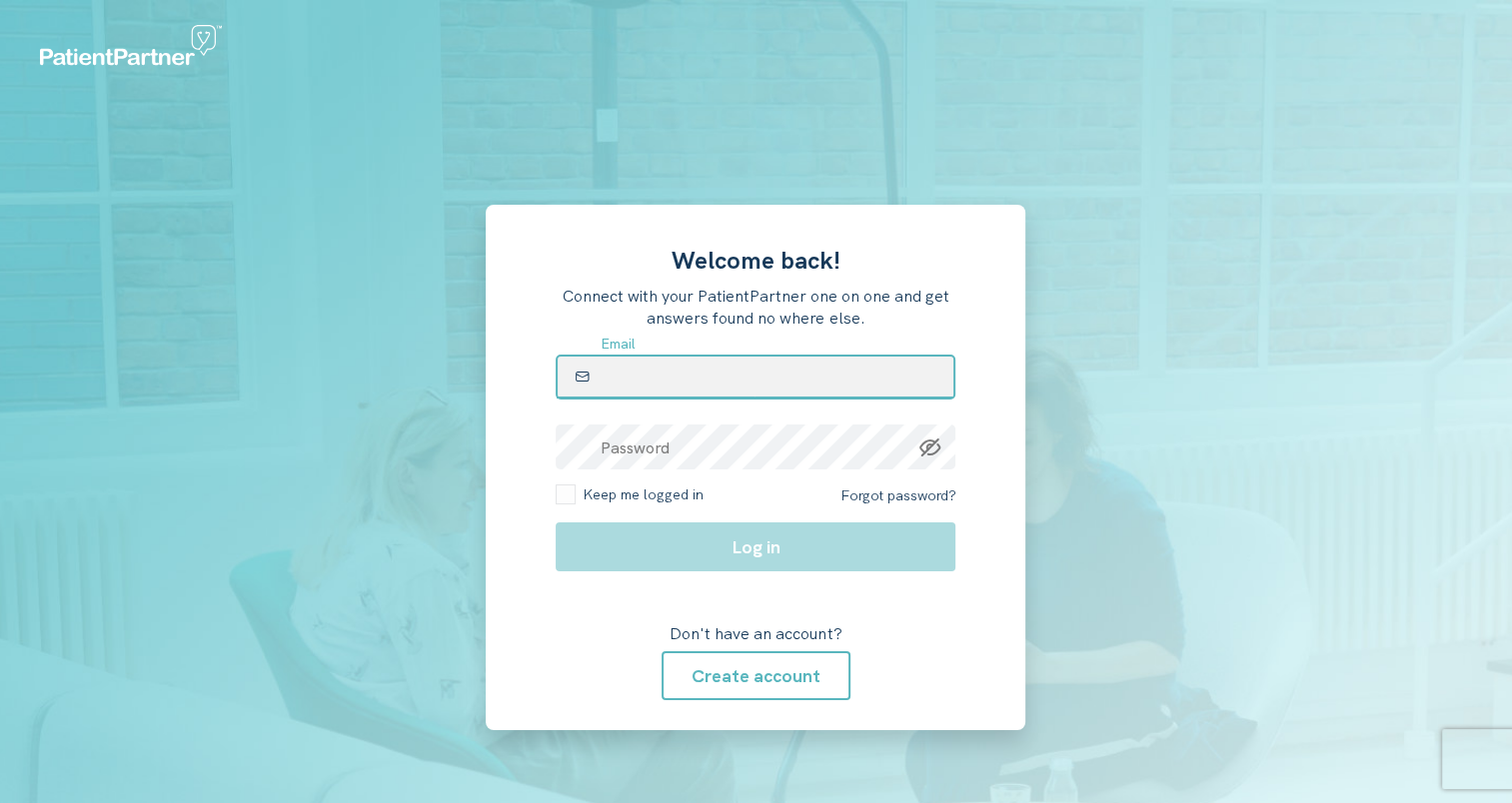 click at bounding box center [756, 377] 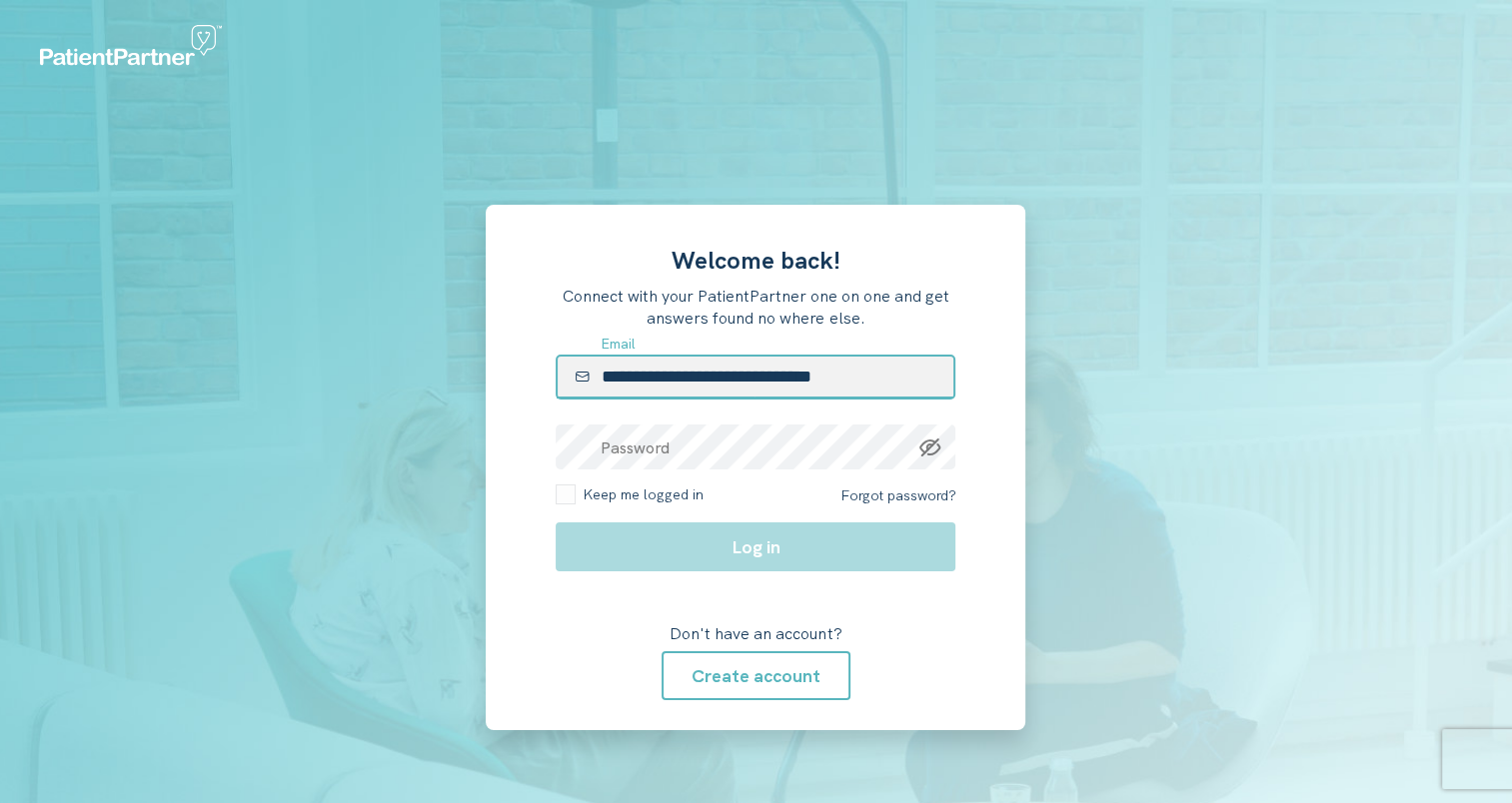 type on "**********" 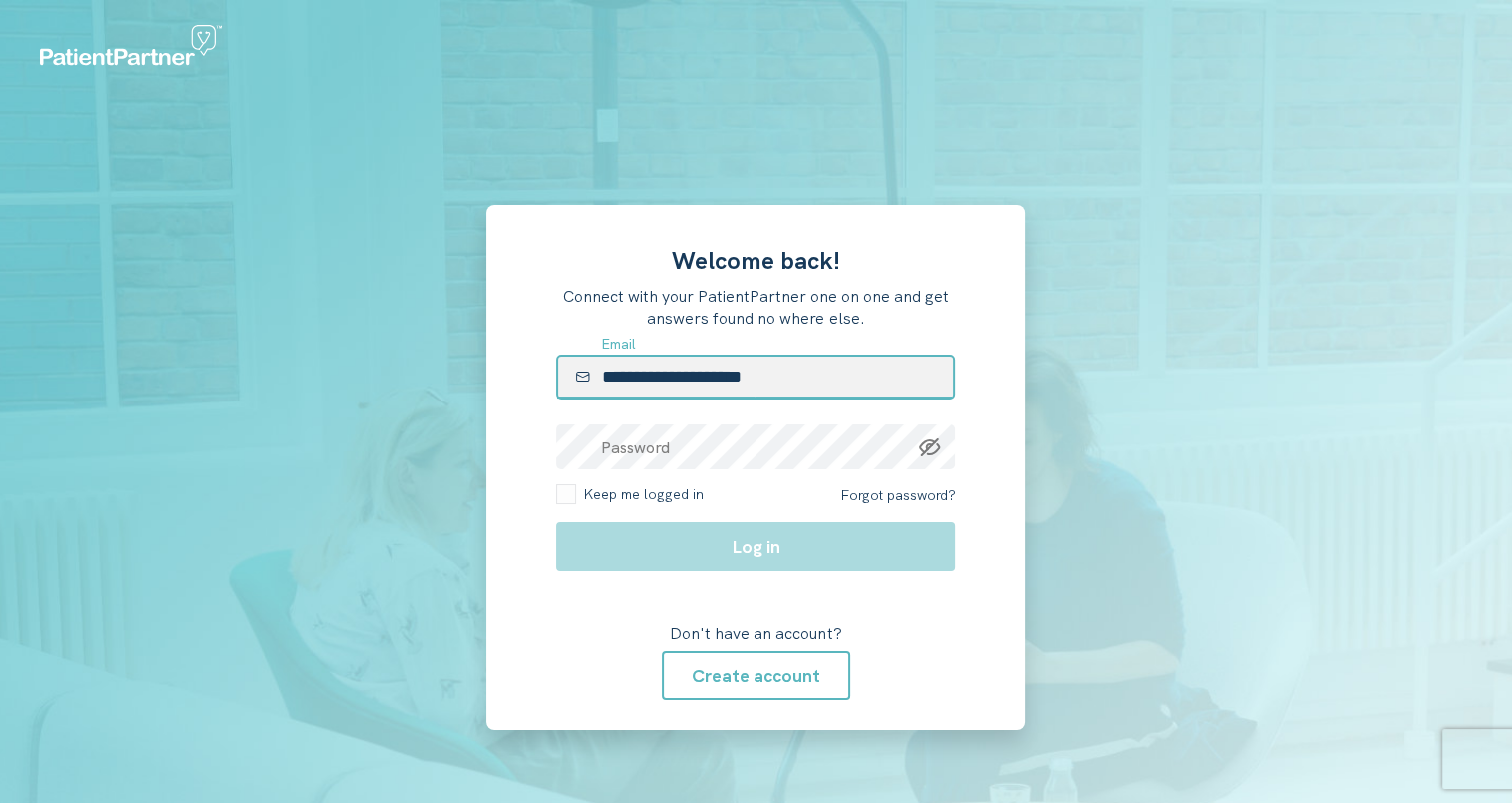 drag, startPoint x: 826, startPoint y: 371, endPoint x: 463, endPoint y: 392, distance: 363.60693 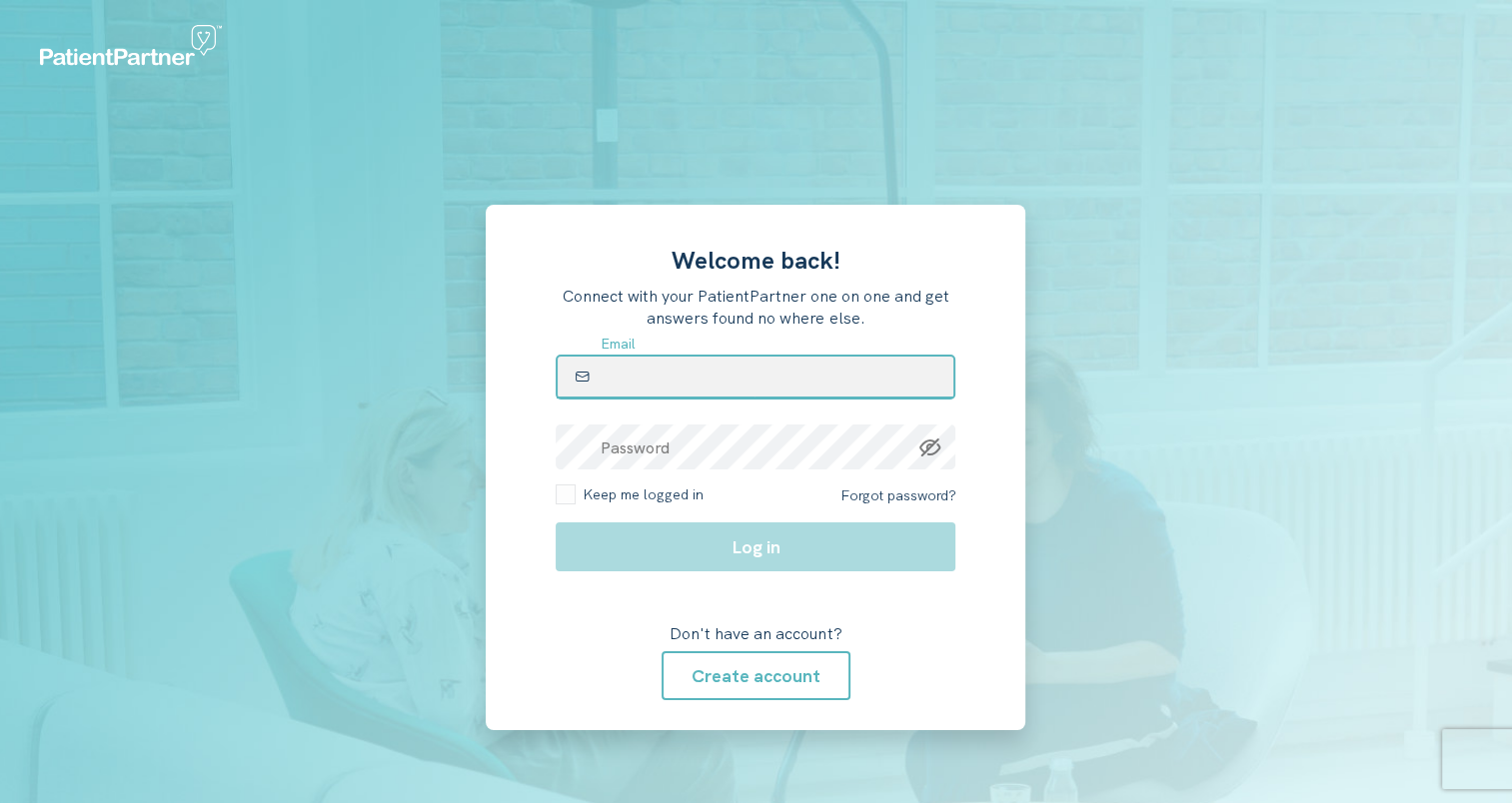 click at bounding box center (756, 377) 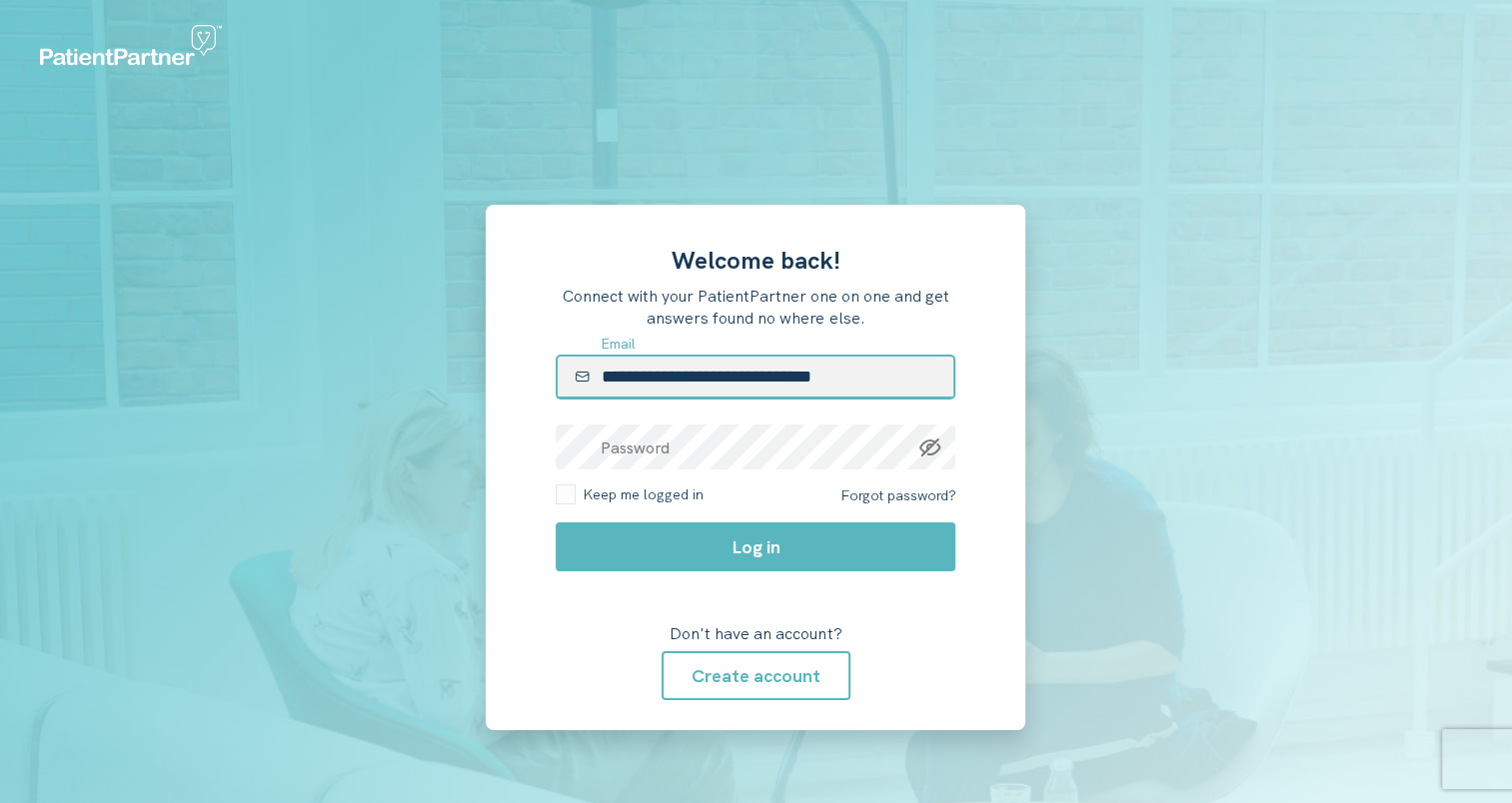 type on "**********" 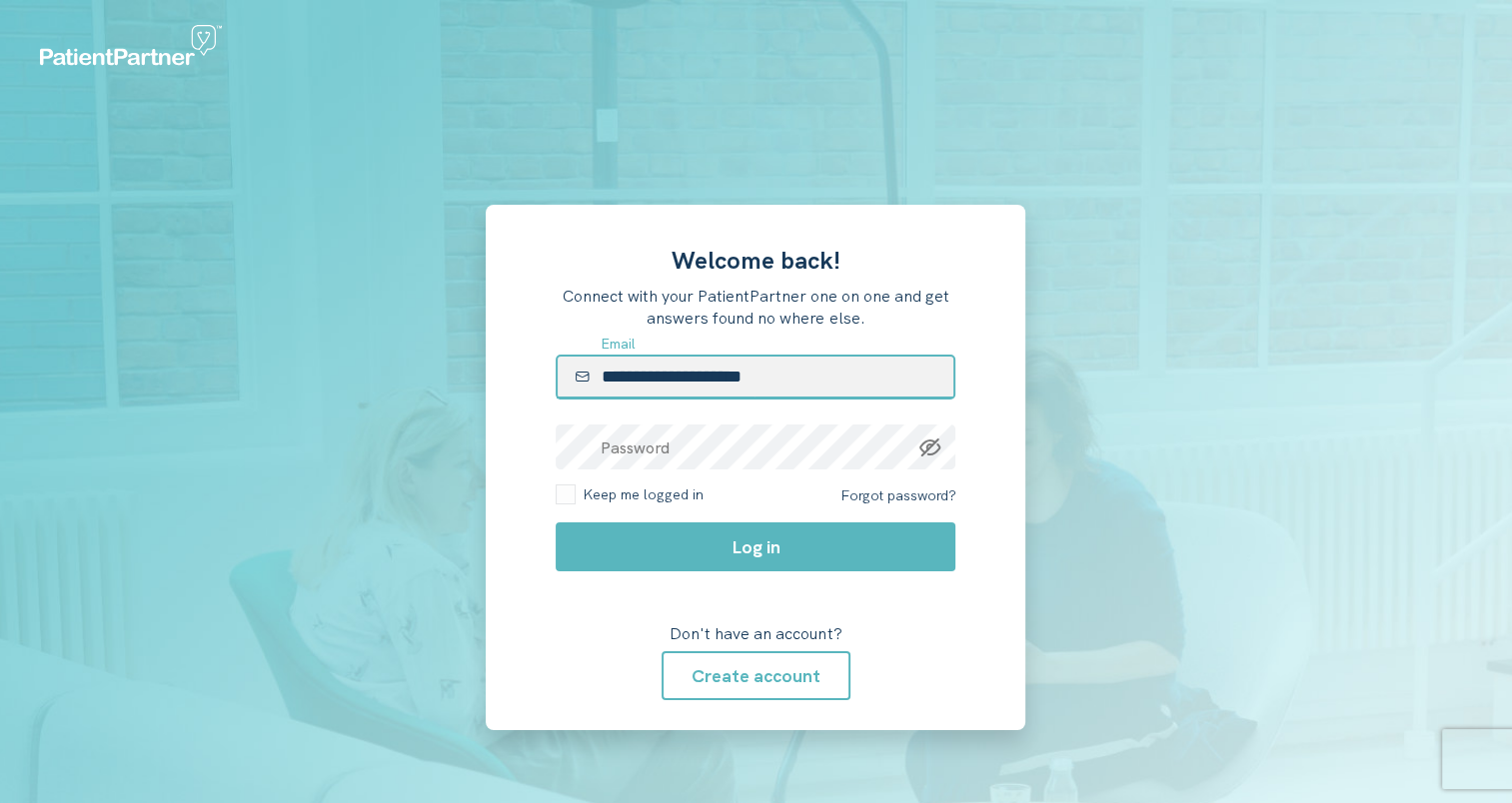 drag, startPoint x: 818, startPoint y: 380, endPoint x: 810, endPoint y: 391, distance: 13.601471 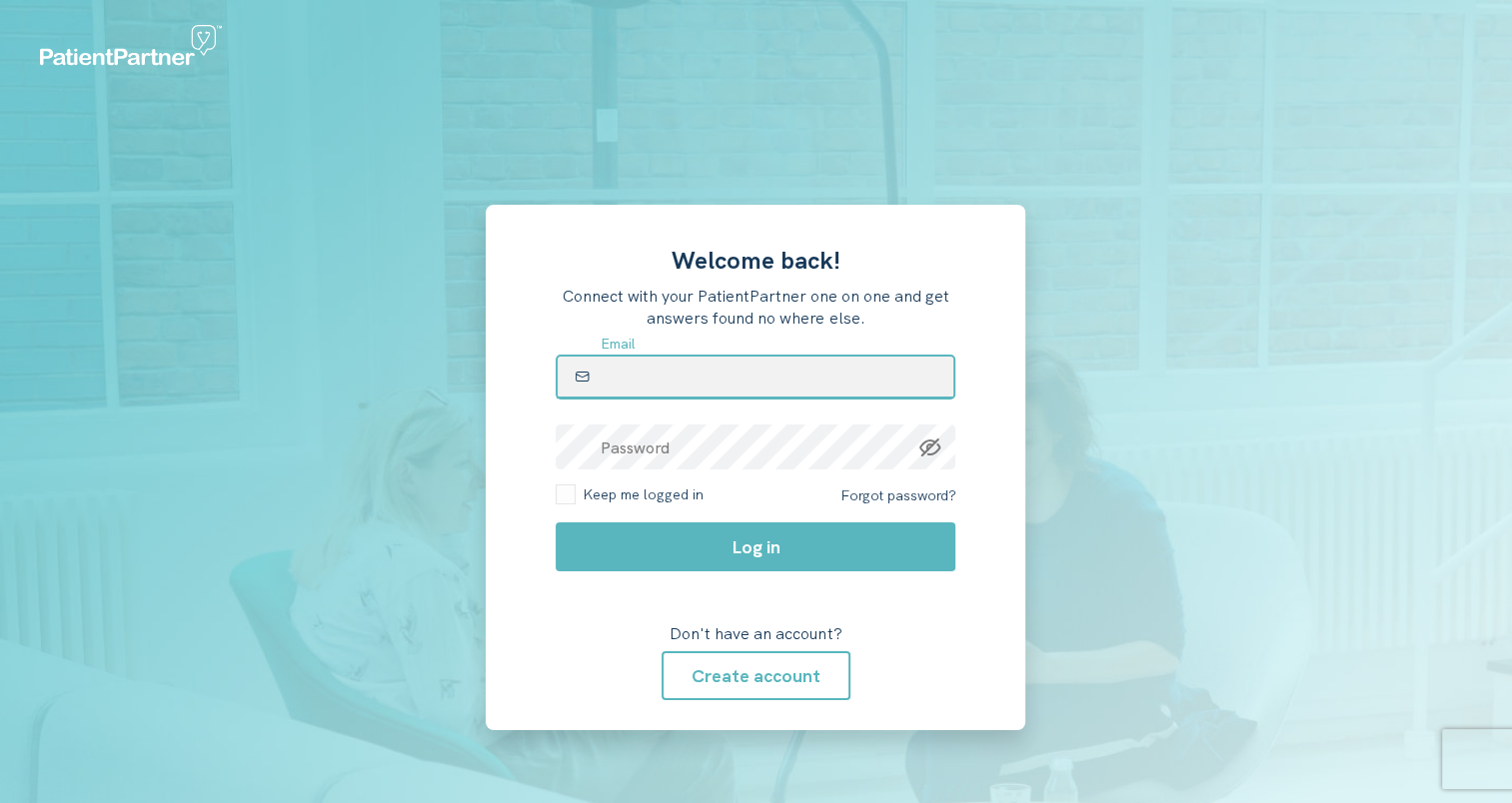 click at bounding box center (756, 377) 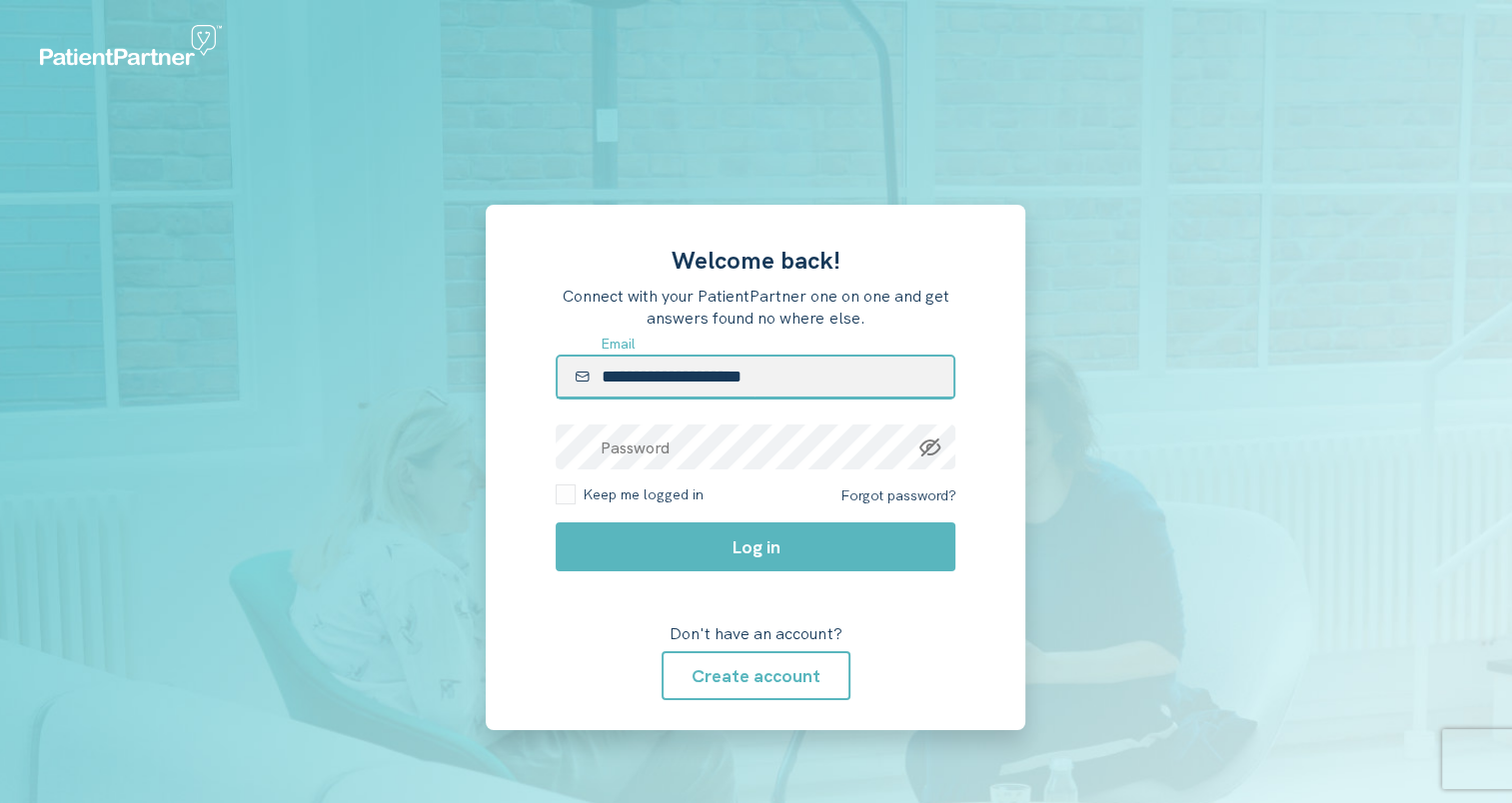 drag, startPoint x: 810, startPoint y: 376, endPoint x: 545, endPoint y: 374, distance: 265.0075 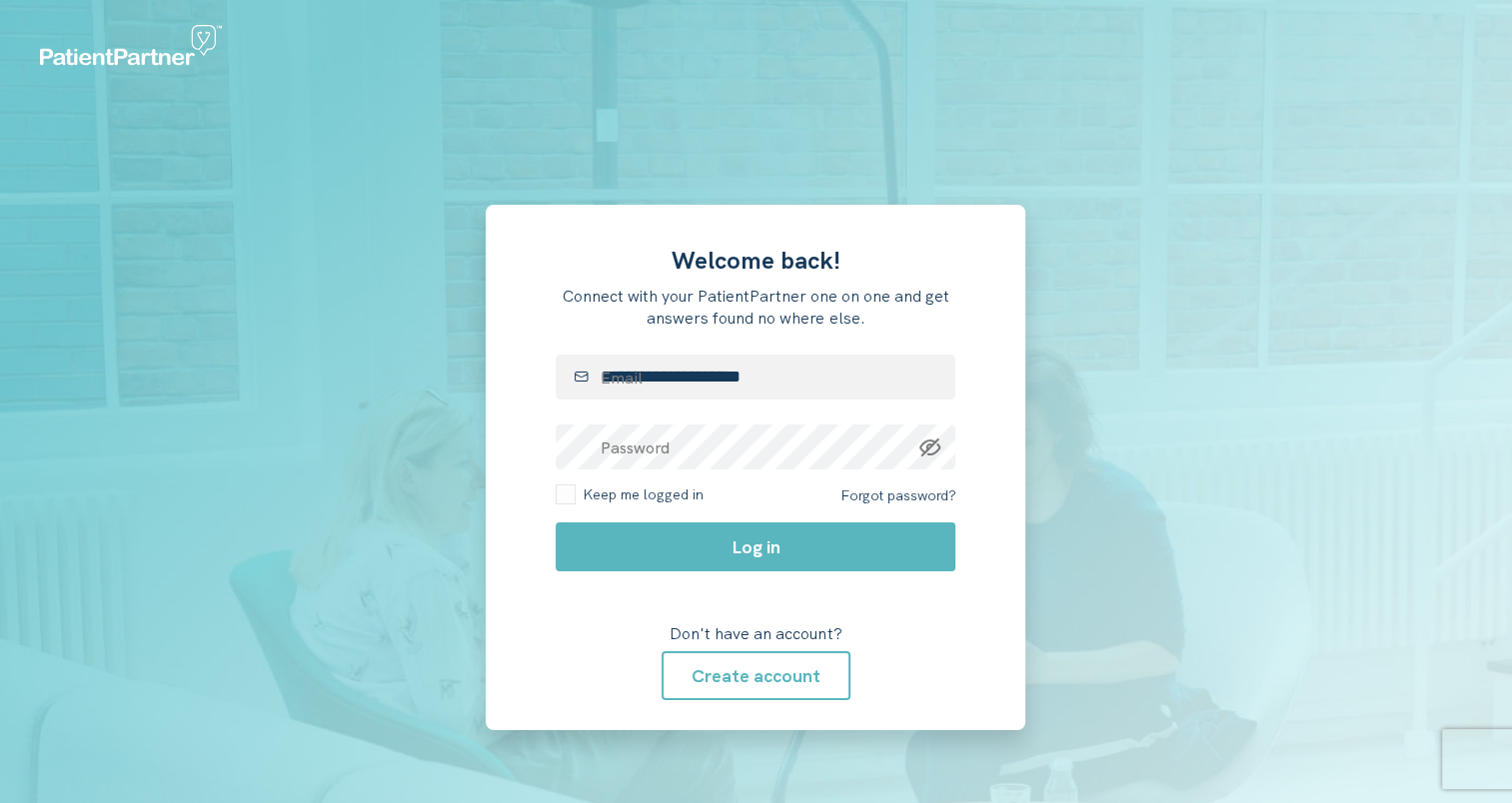 click on "**********" at bounding box center (756, 467) 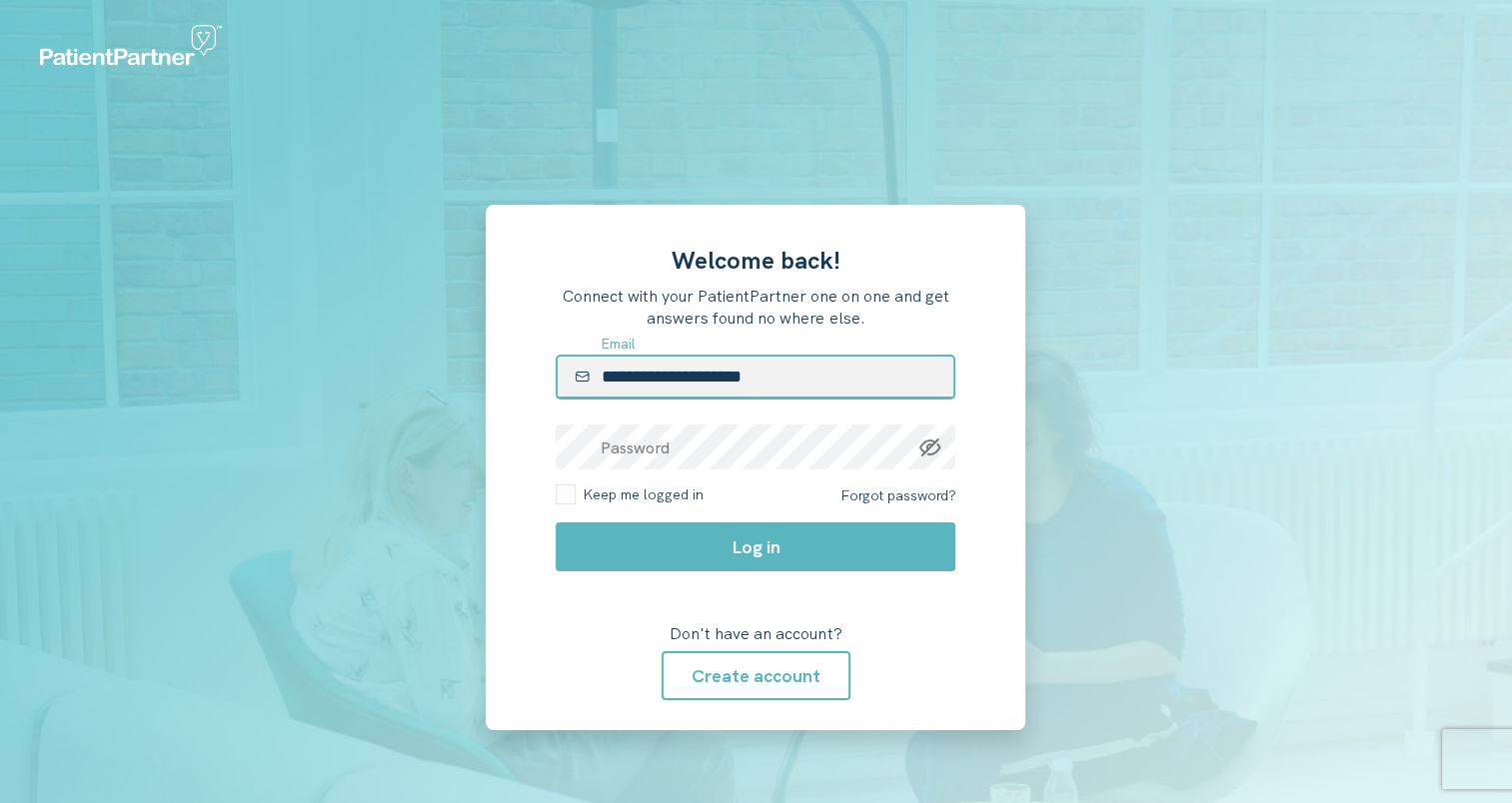 drag, startPoint x: 839, startPoint y: 367, endPoint x: 588, endPoint y: 375, distance: 251.12746 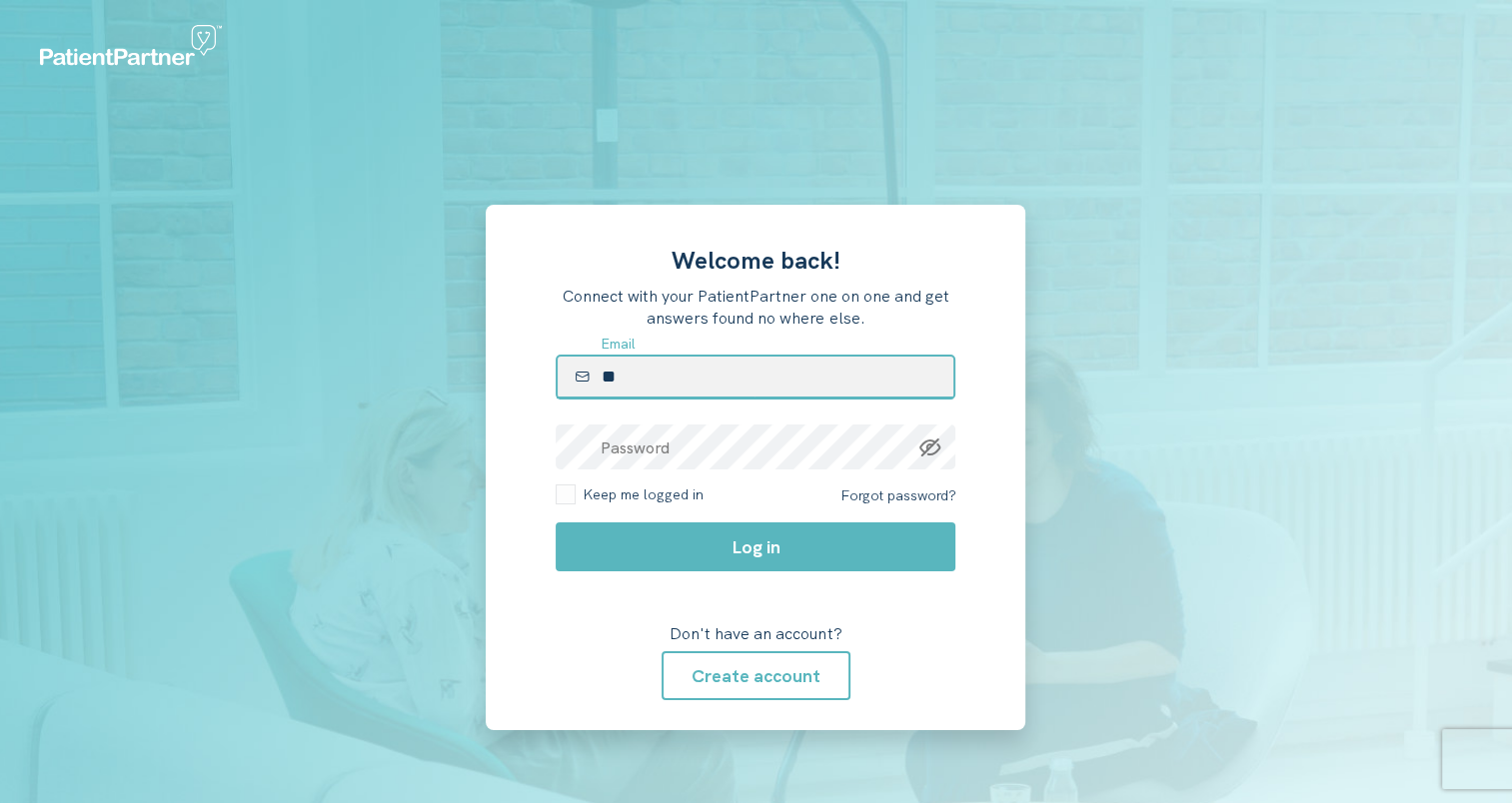 type on "**********" 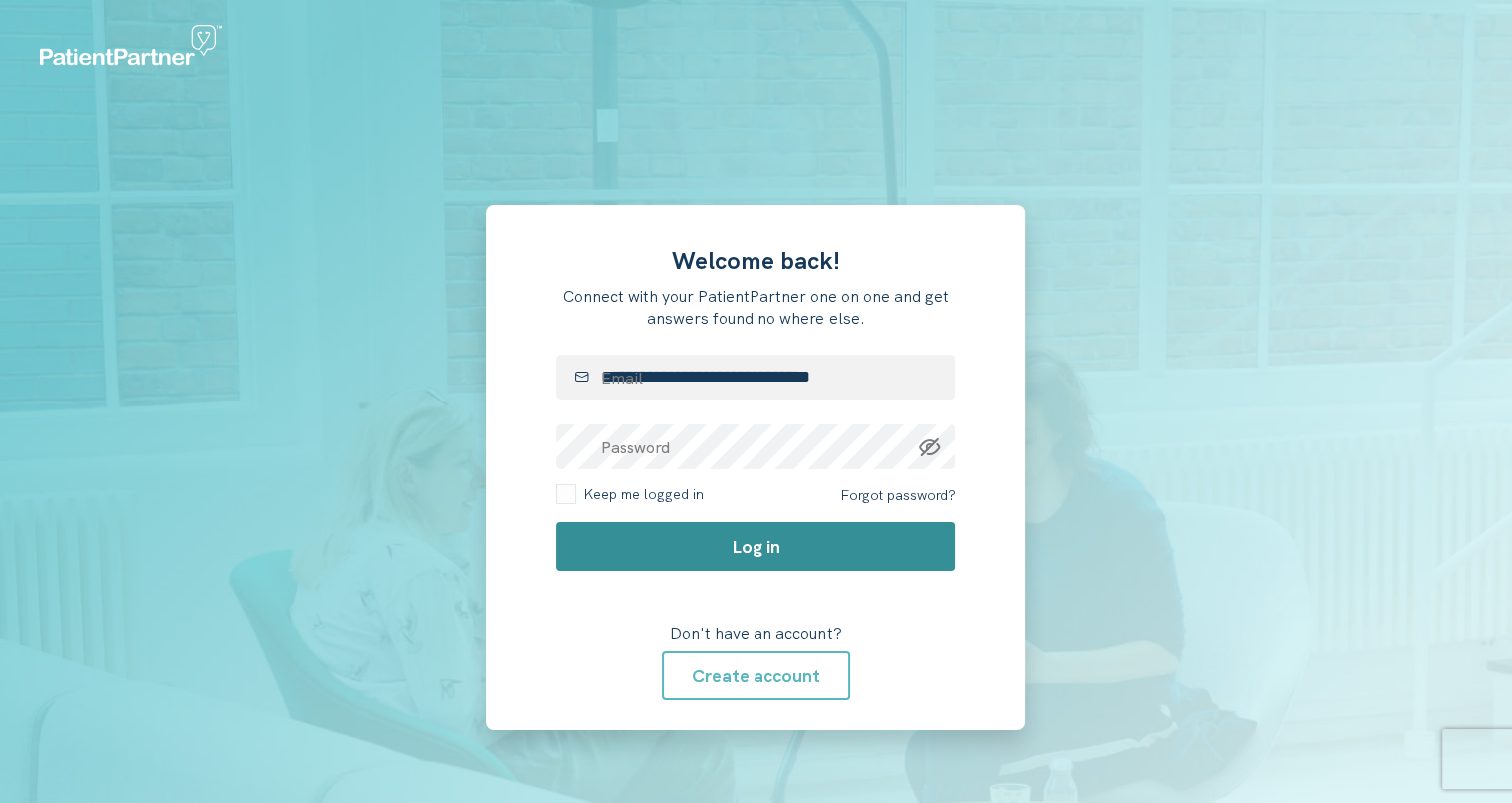 click on "Log in" 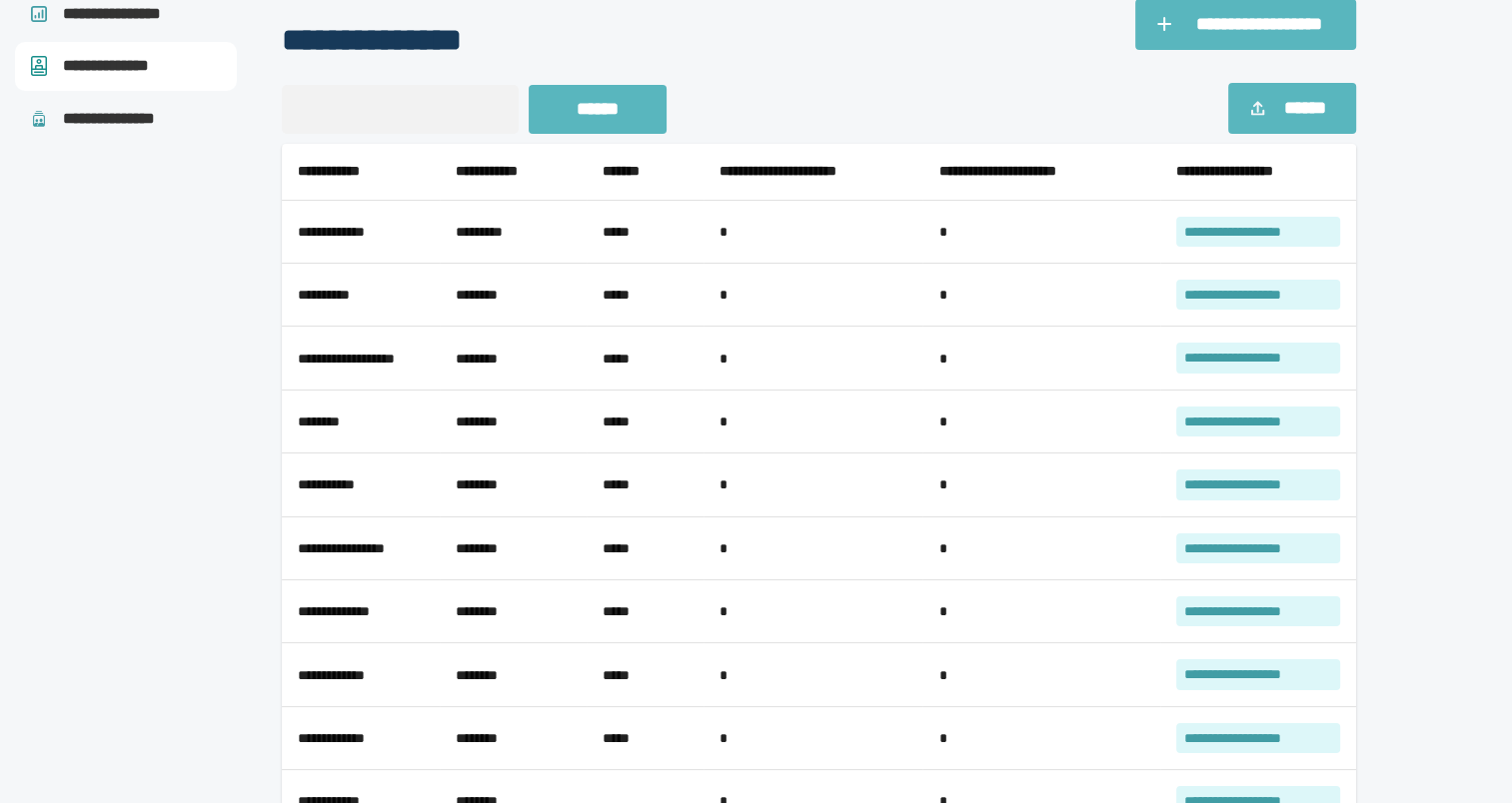 scroll, scrollTop: 200, scrollLeft: 0, axis: vertical 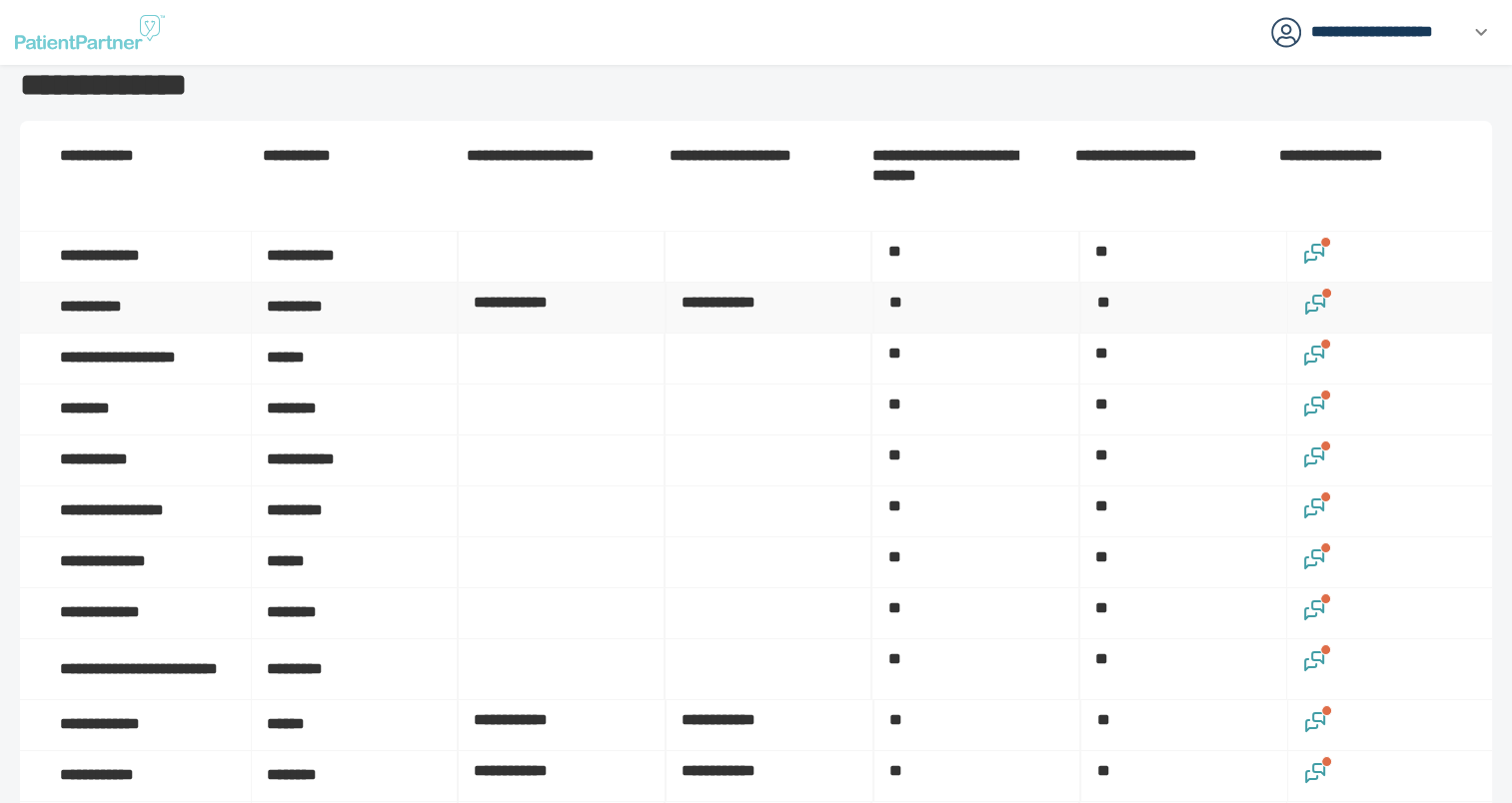 click at bounding box center [1326, 293] 